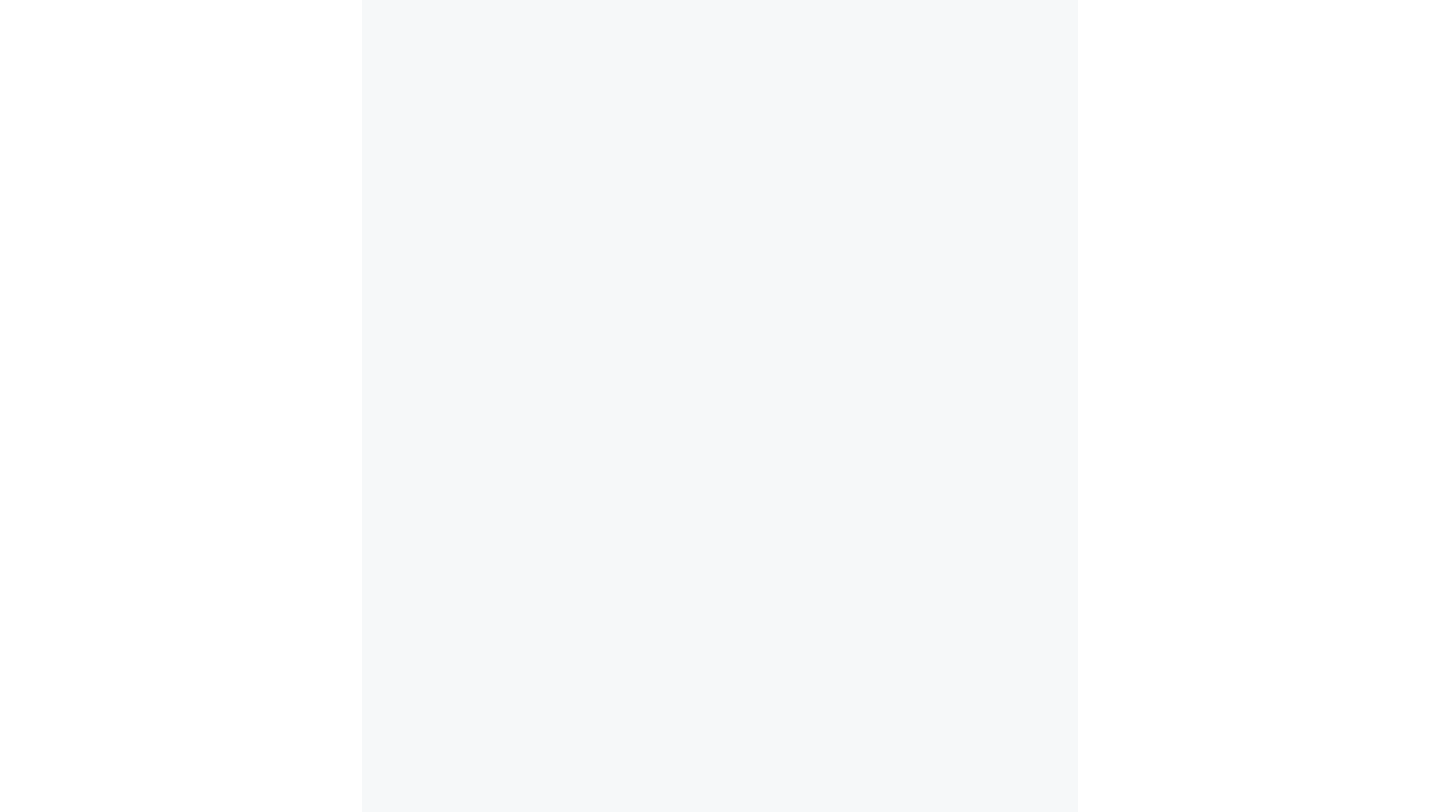scroll, scrollTop: 0, scrollLeft: 0, axis: both 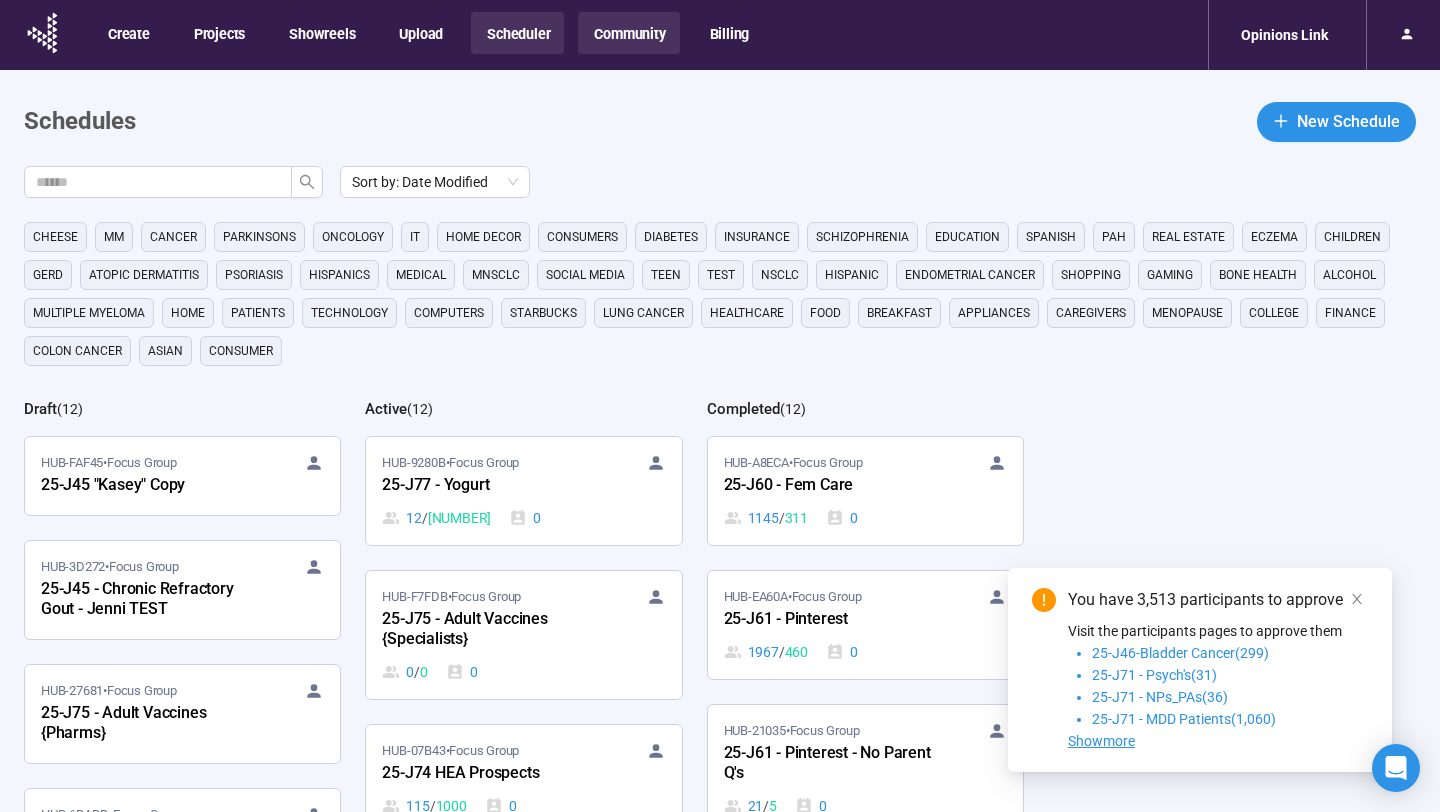 click on "Community" at bounding box center [628, 33] 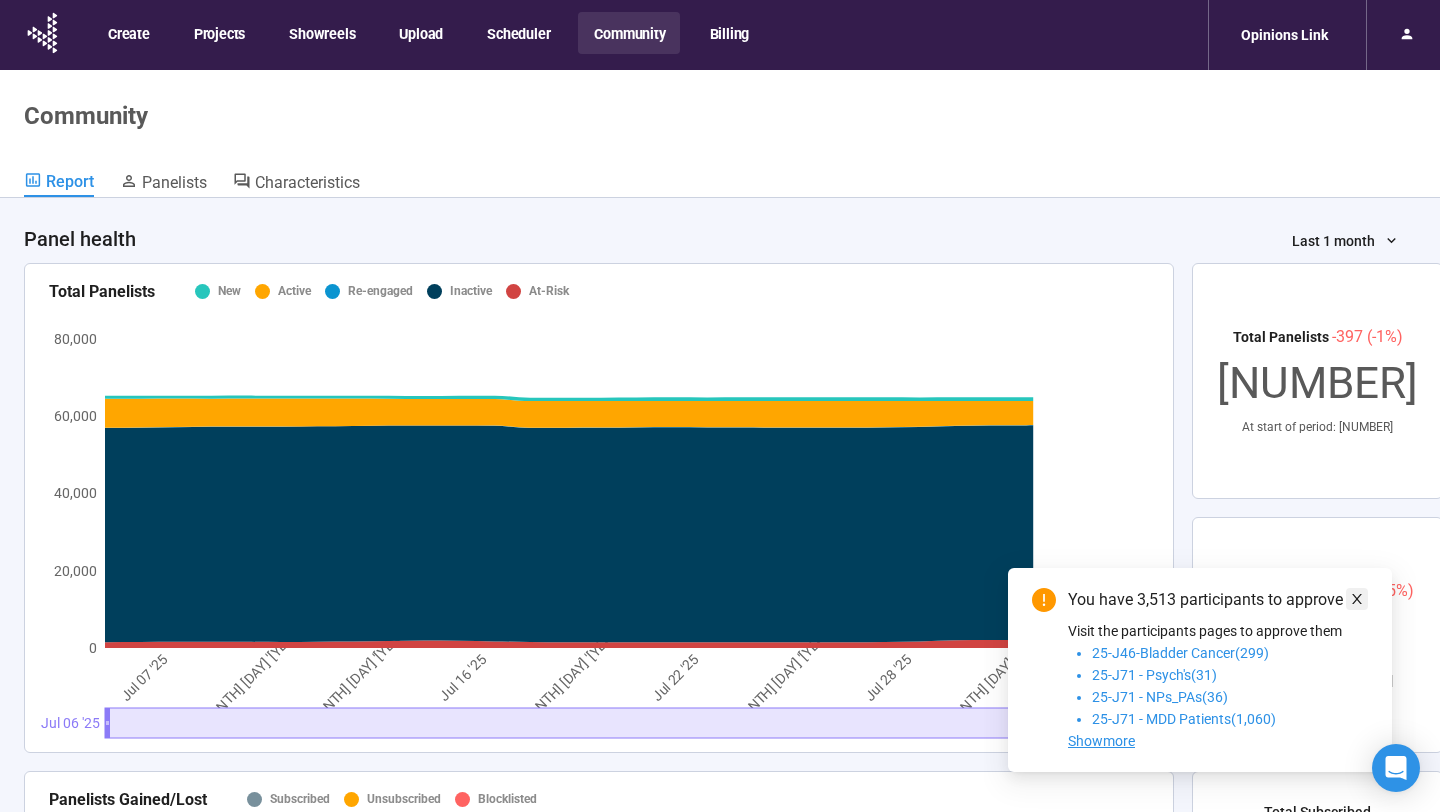 click 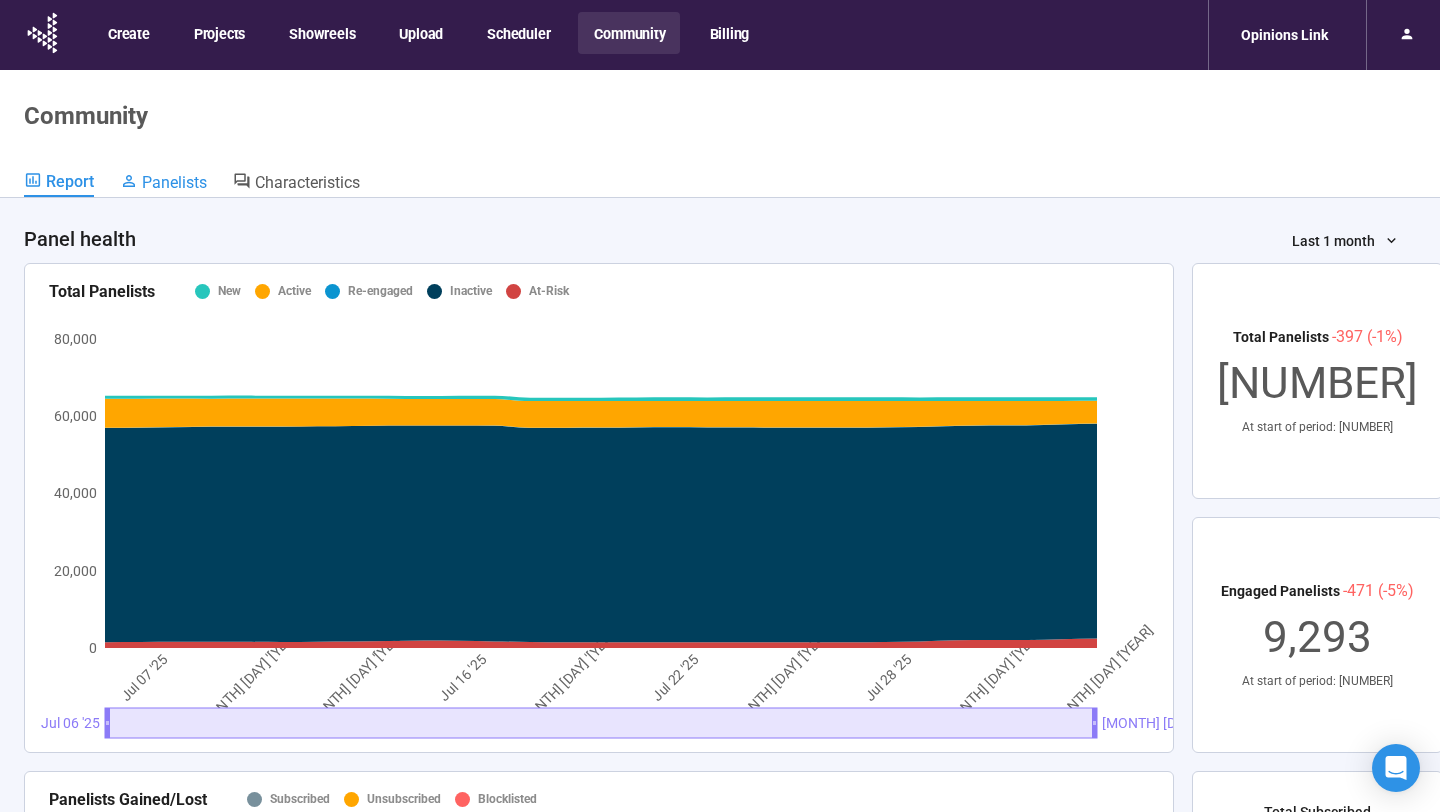 click on "Panelists" at bounding box center [174, 182] 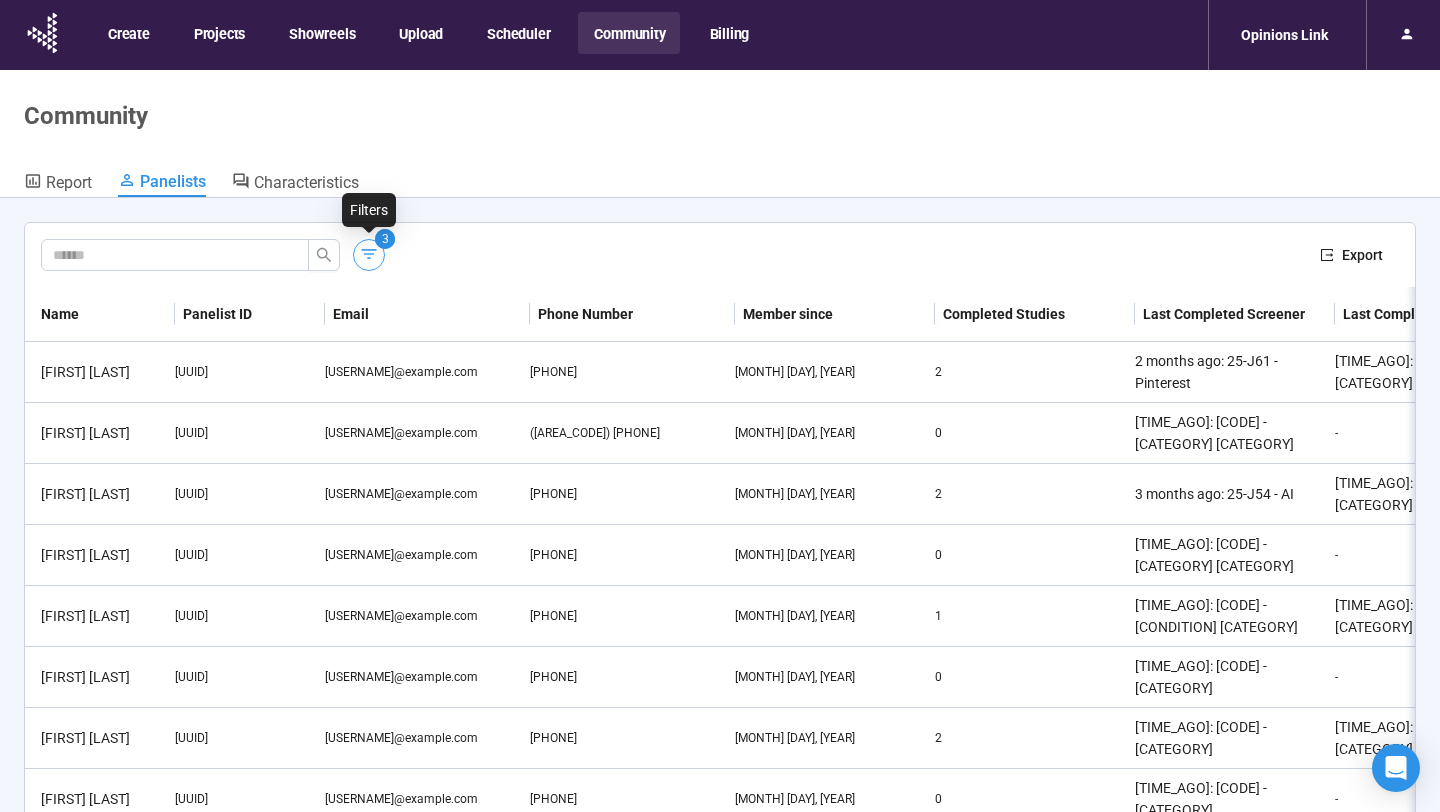 click 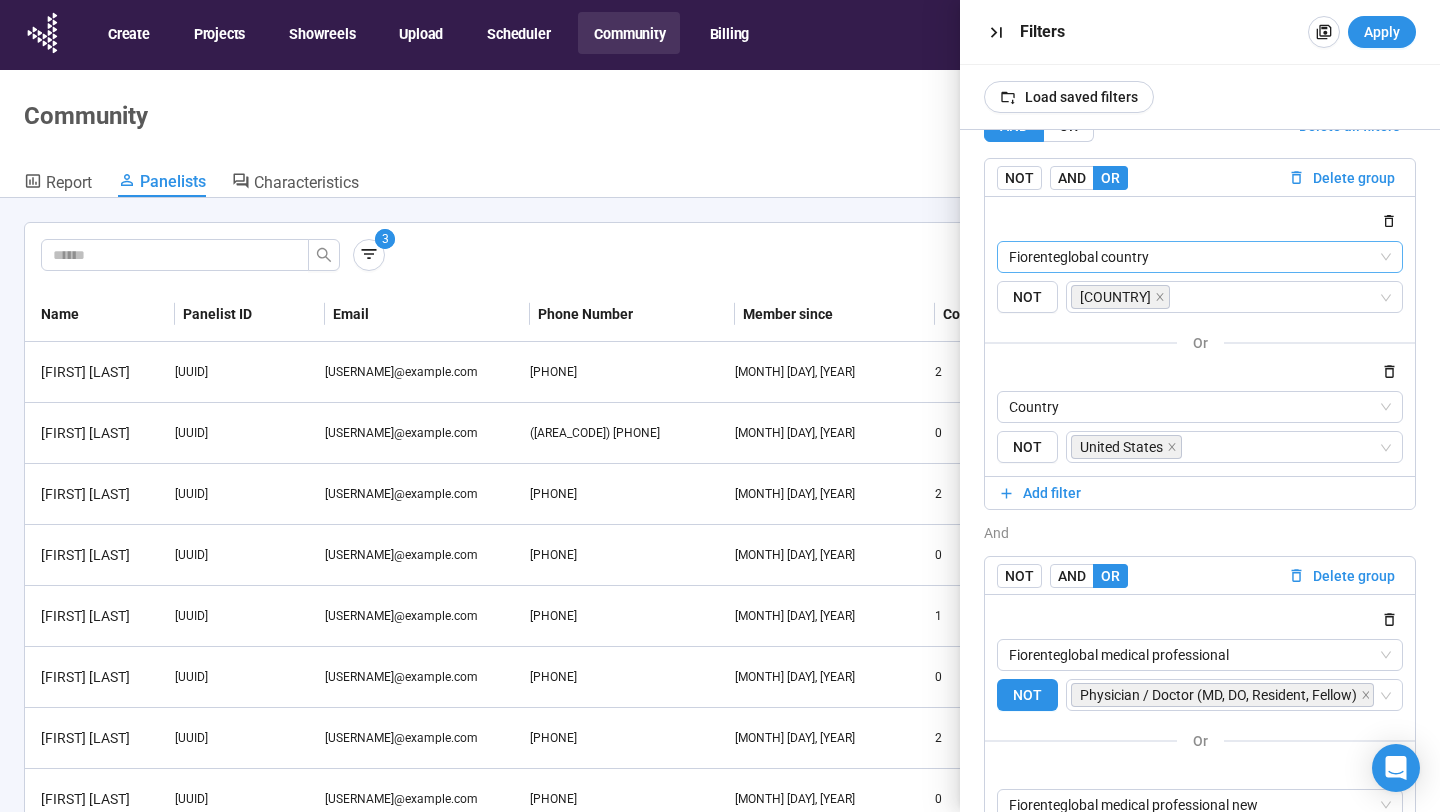scroll, scrollTop: 0, scrollLeft: 0, axis: both 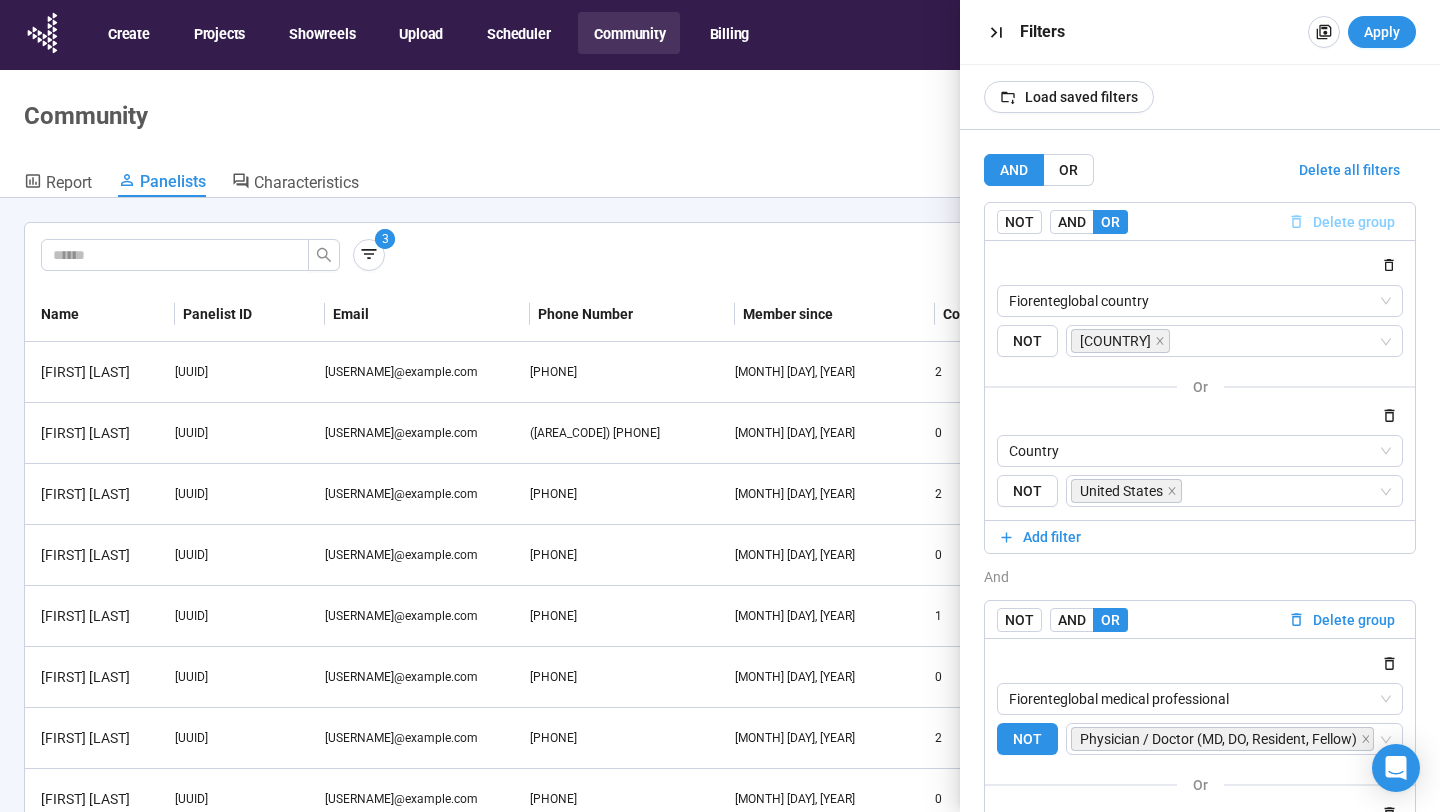 click on "Delete group" at bounding box center (1354, 222) 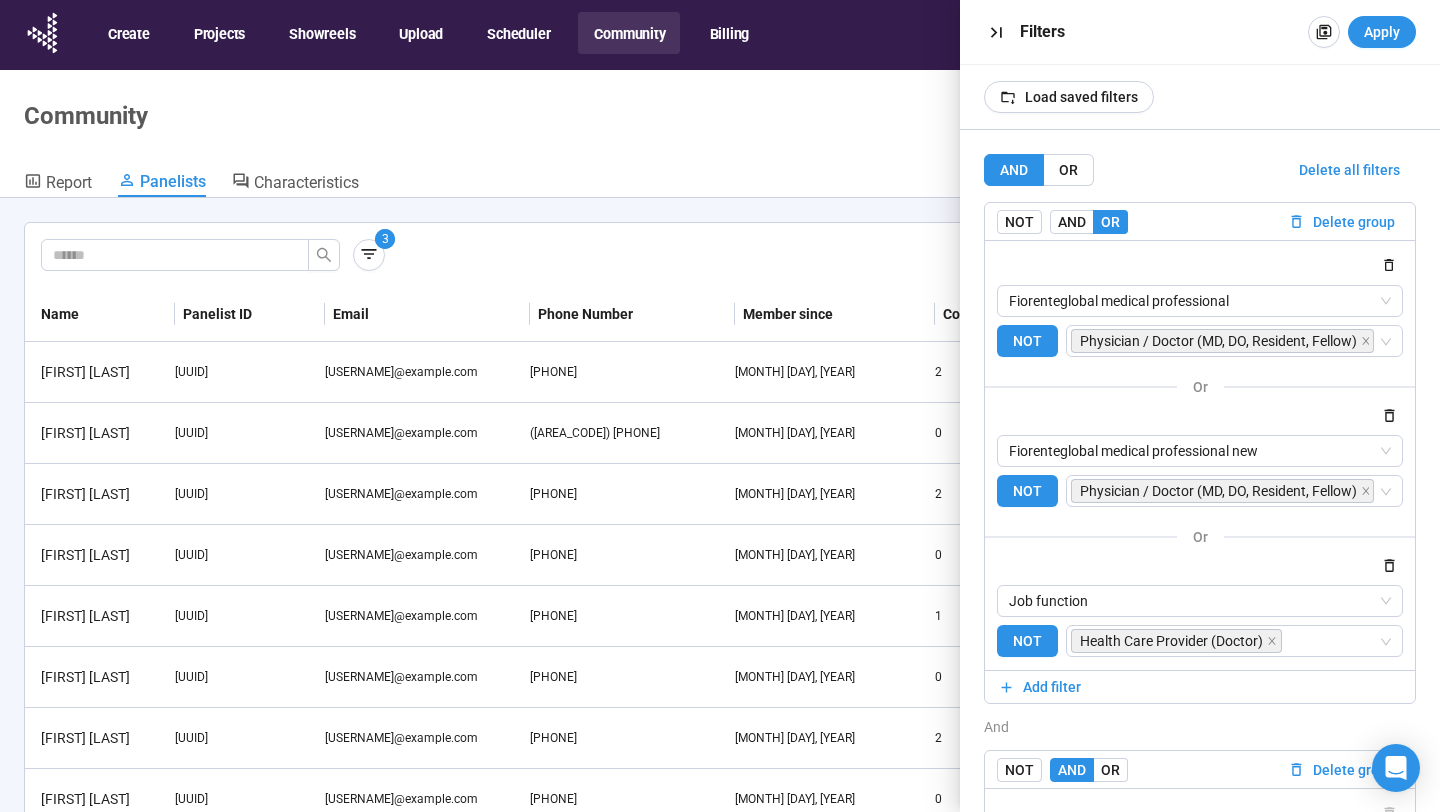 scroll, scrollTop: 385, scrollLeft: 0, axis: vertical 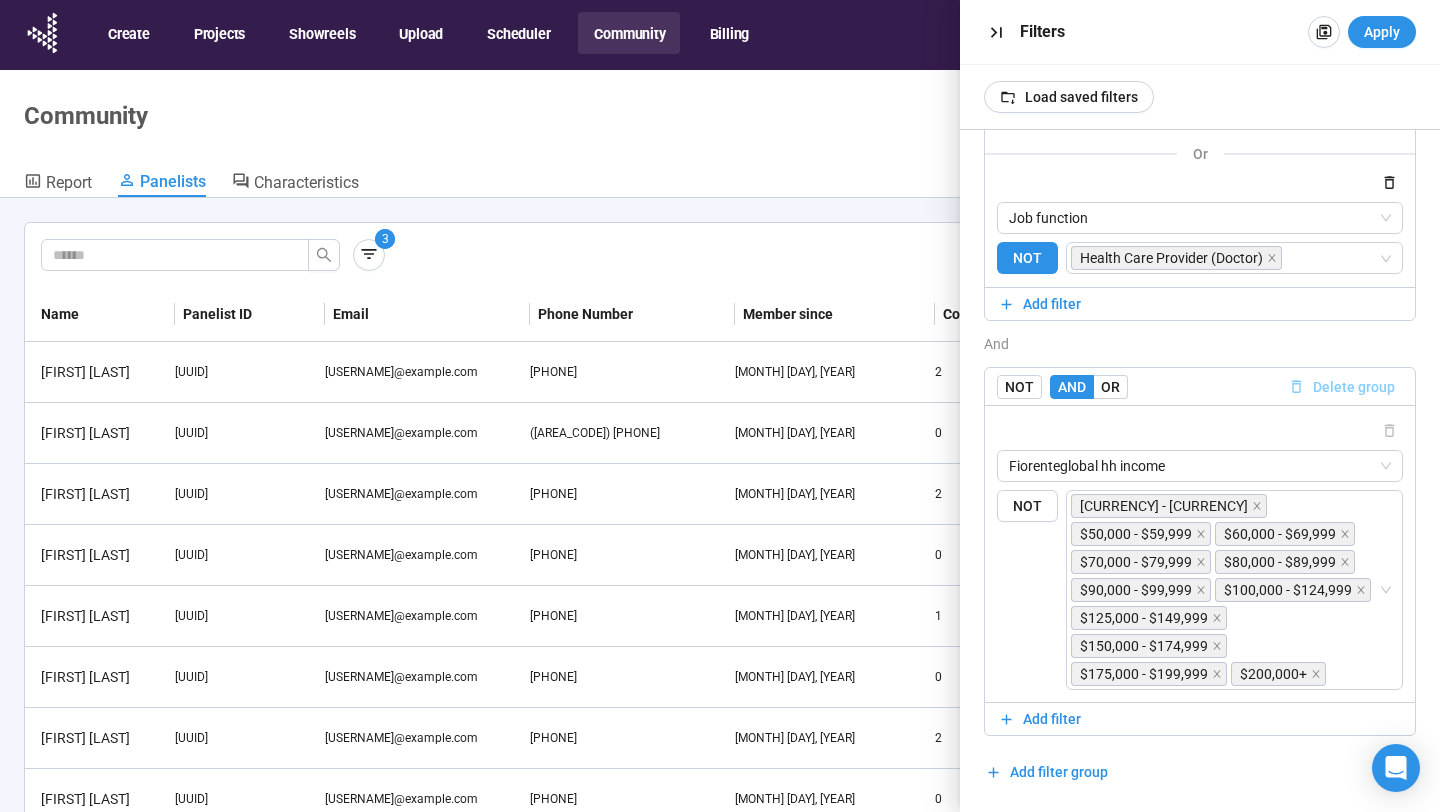 click on "Delete group" at bounding box center (1354, 387) 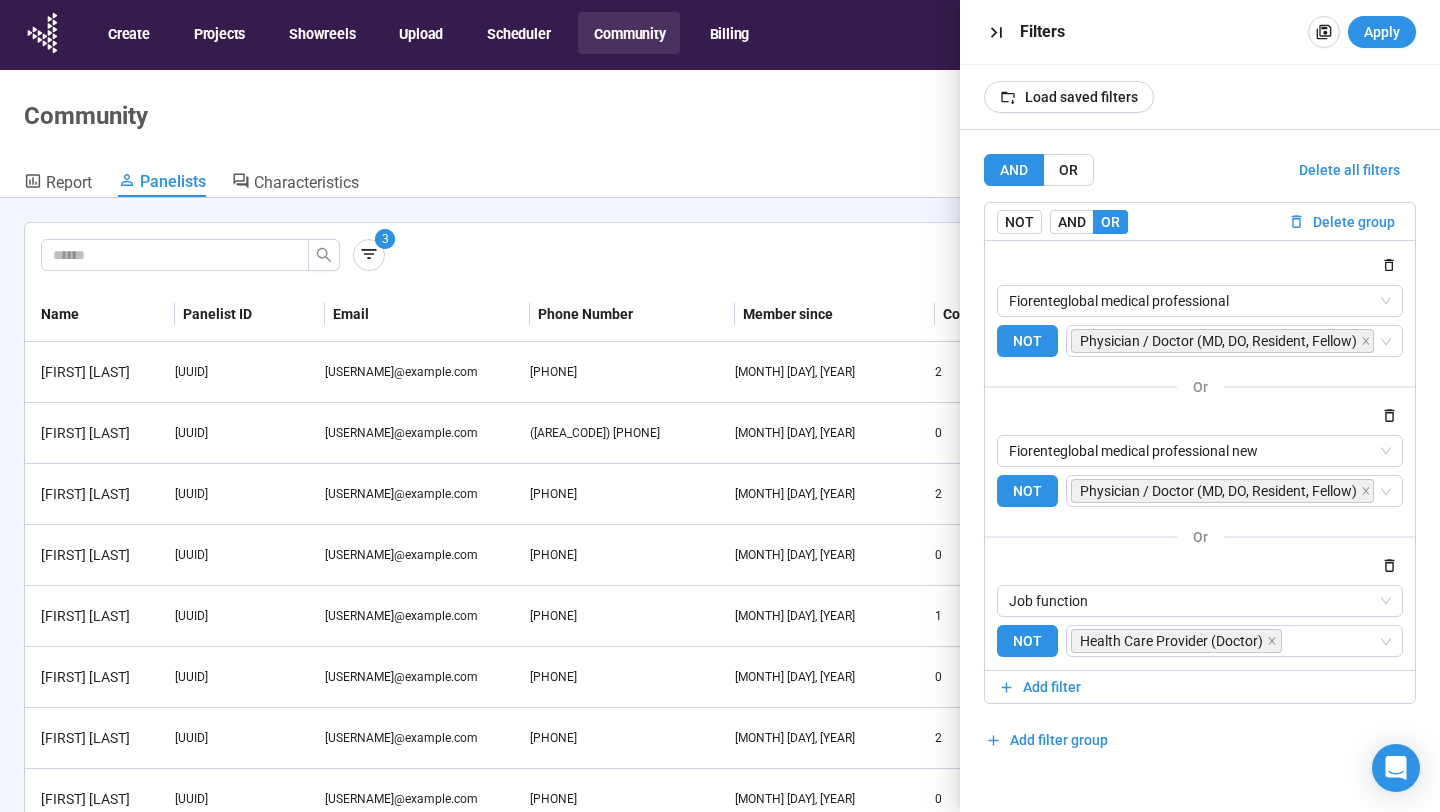 scroll, scrollTop: 0, scrollLeft: 0, axis: both 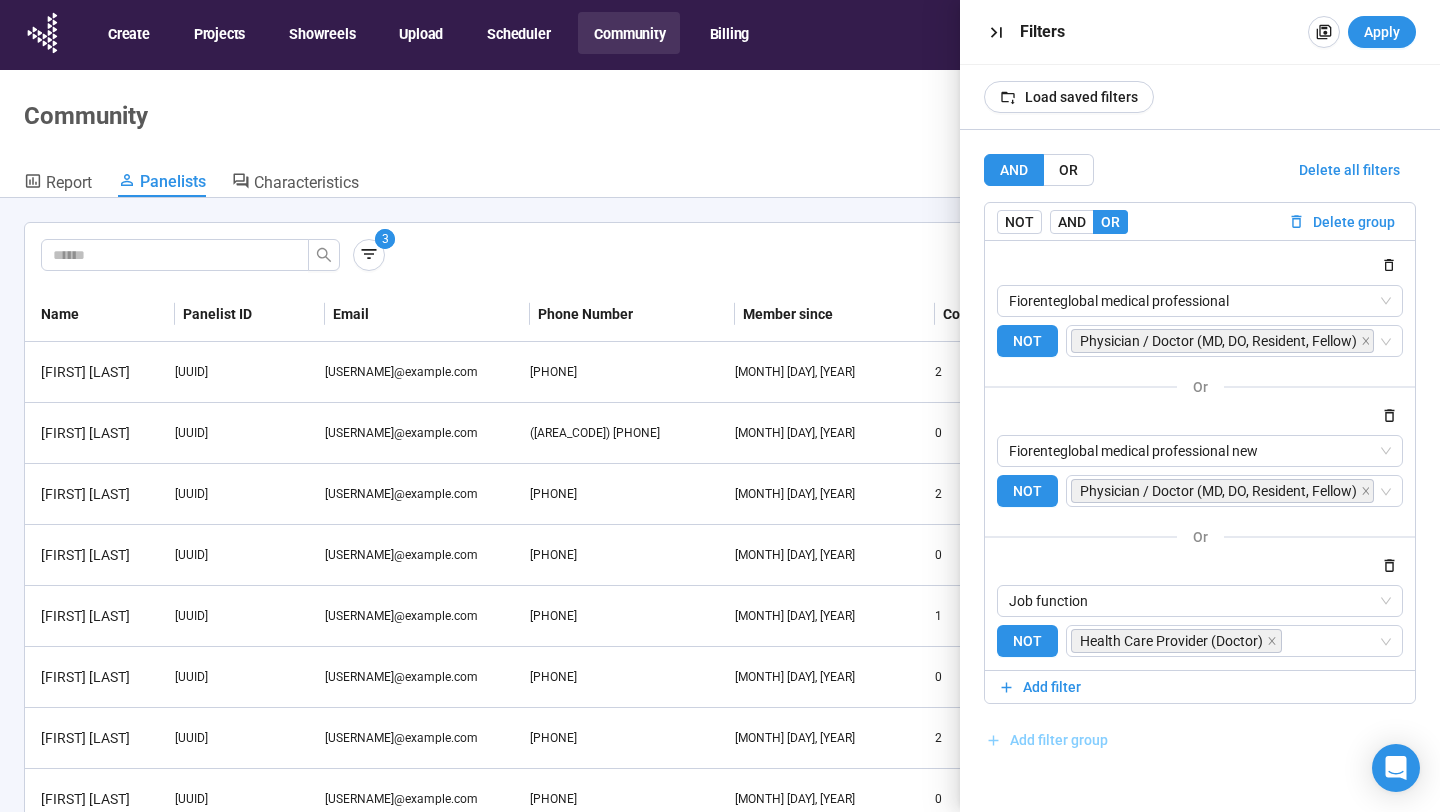 click on "Add filter group" at bounding box center [1059, 740] 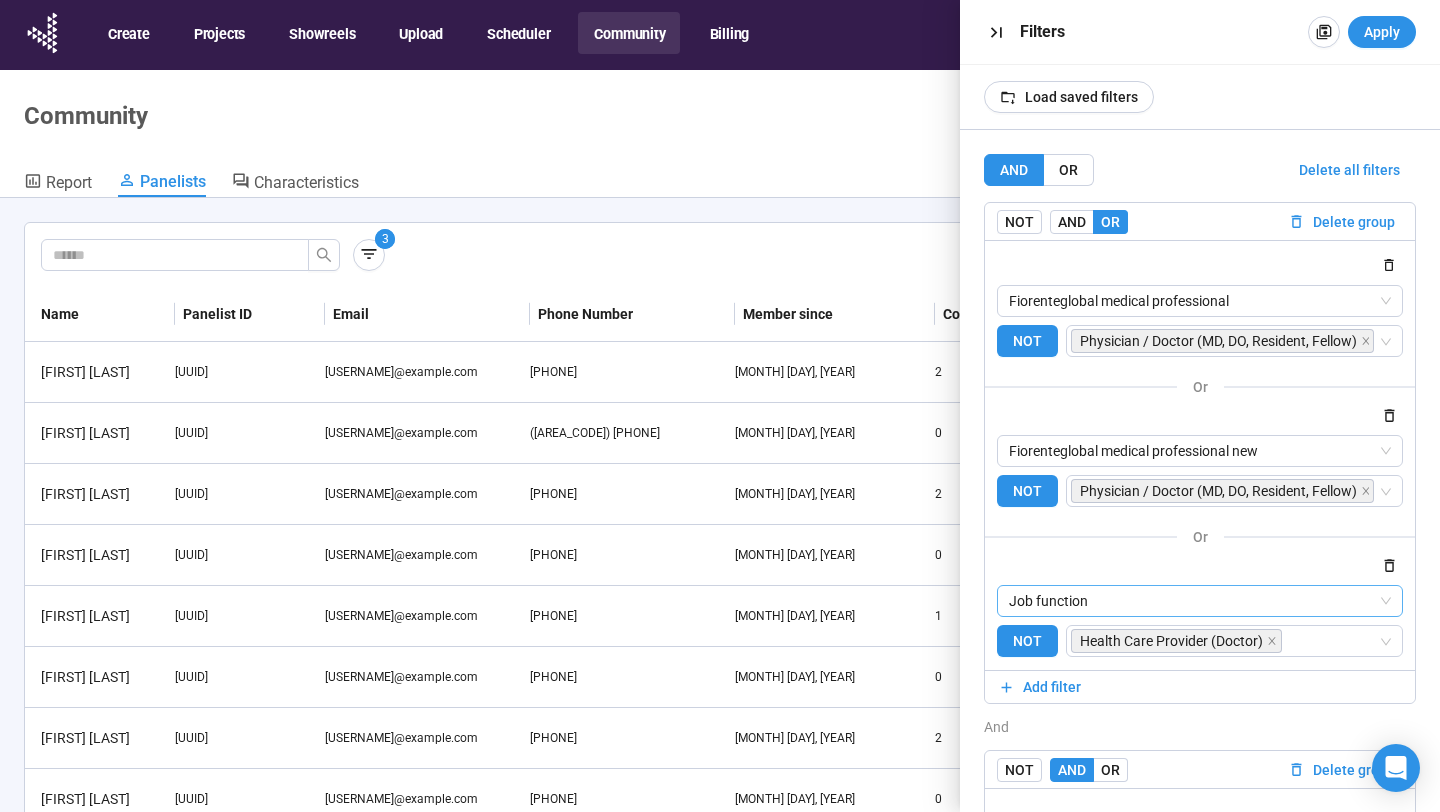 scroll, scrollTop: 113, scrollLeft: 0, axis: vertical 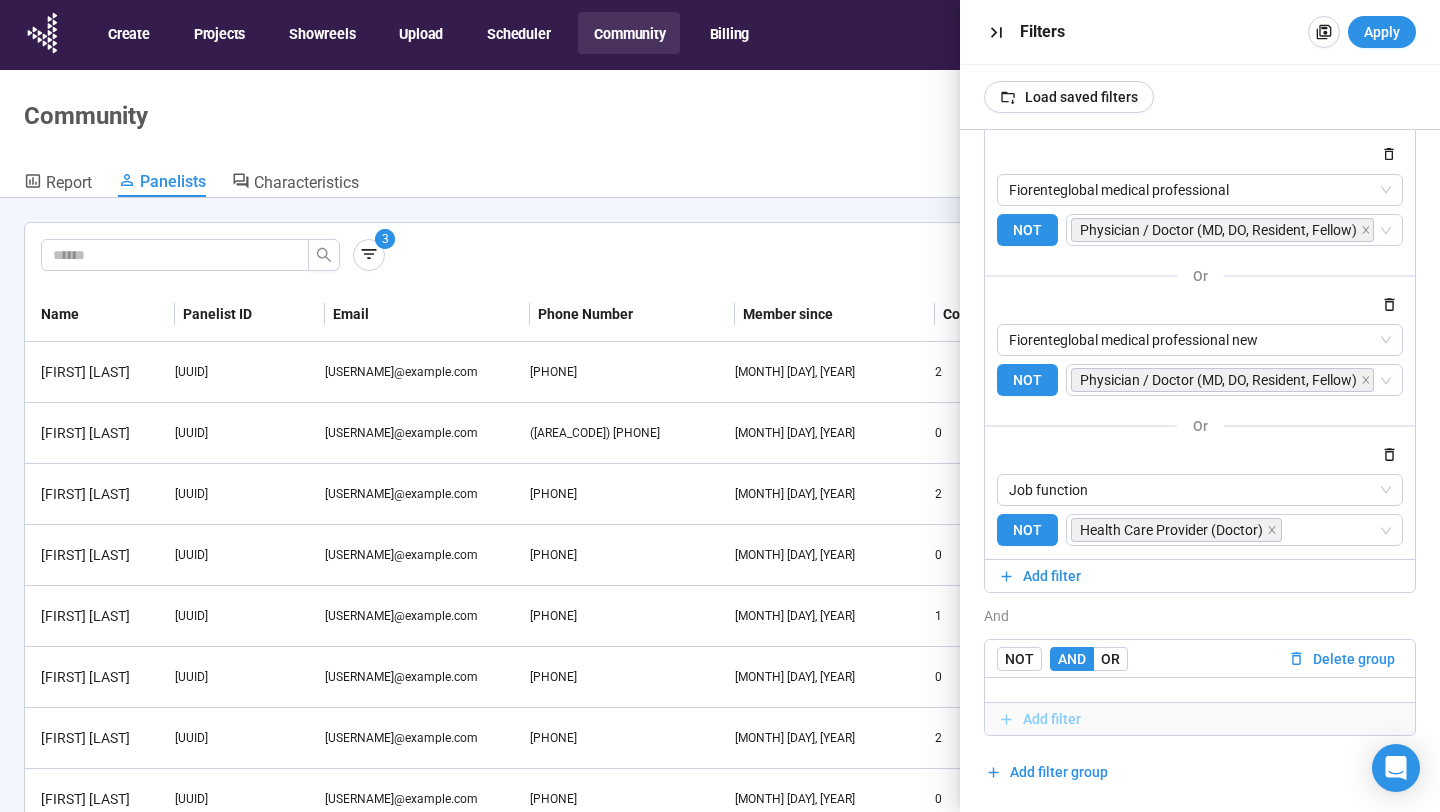 click on "Add filter" at bounding box center (1052, 719) 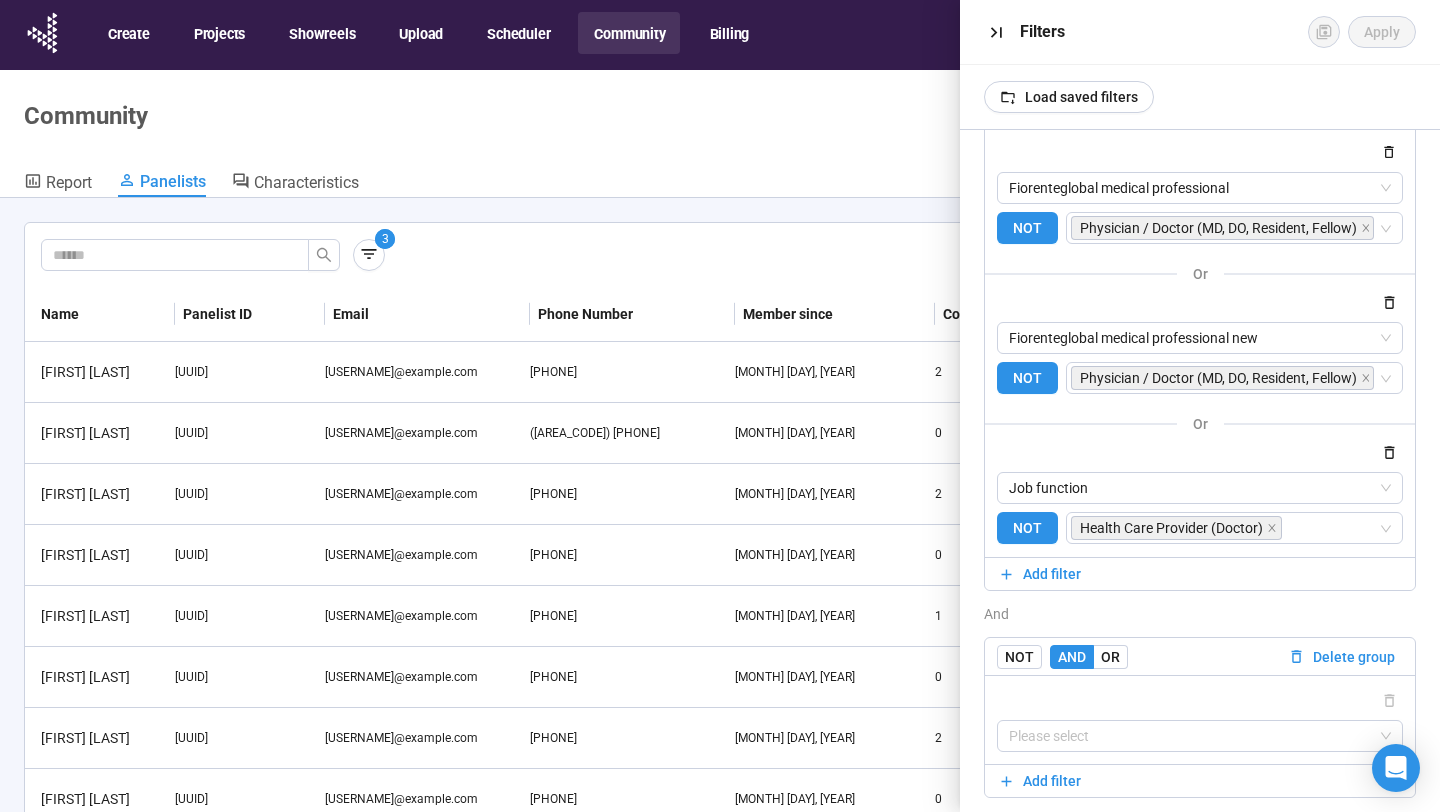 scroll, scrollTop: 177, scrollLeft: 0, axis: vertical 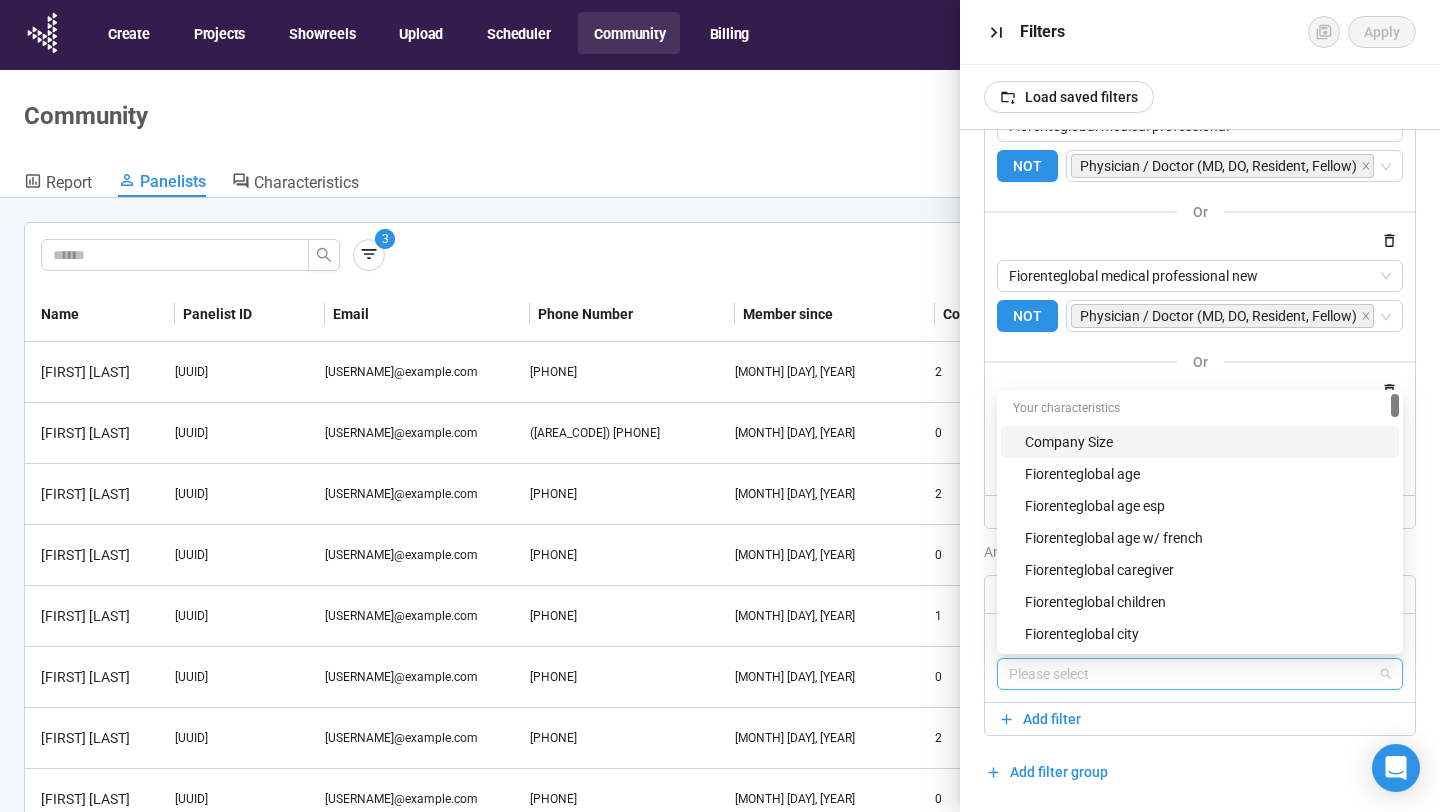 click at bounding box center [1200, 674] 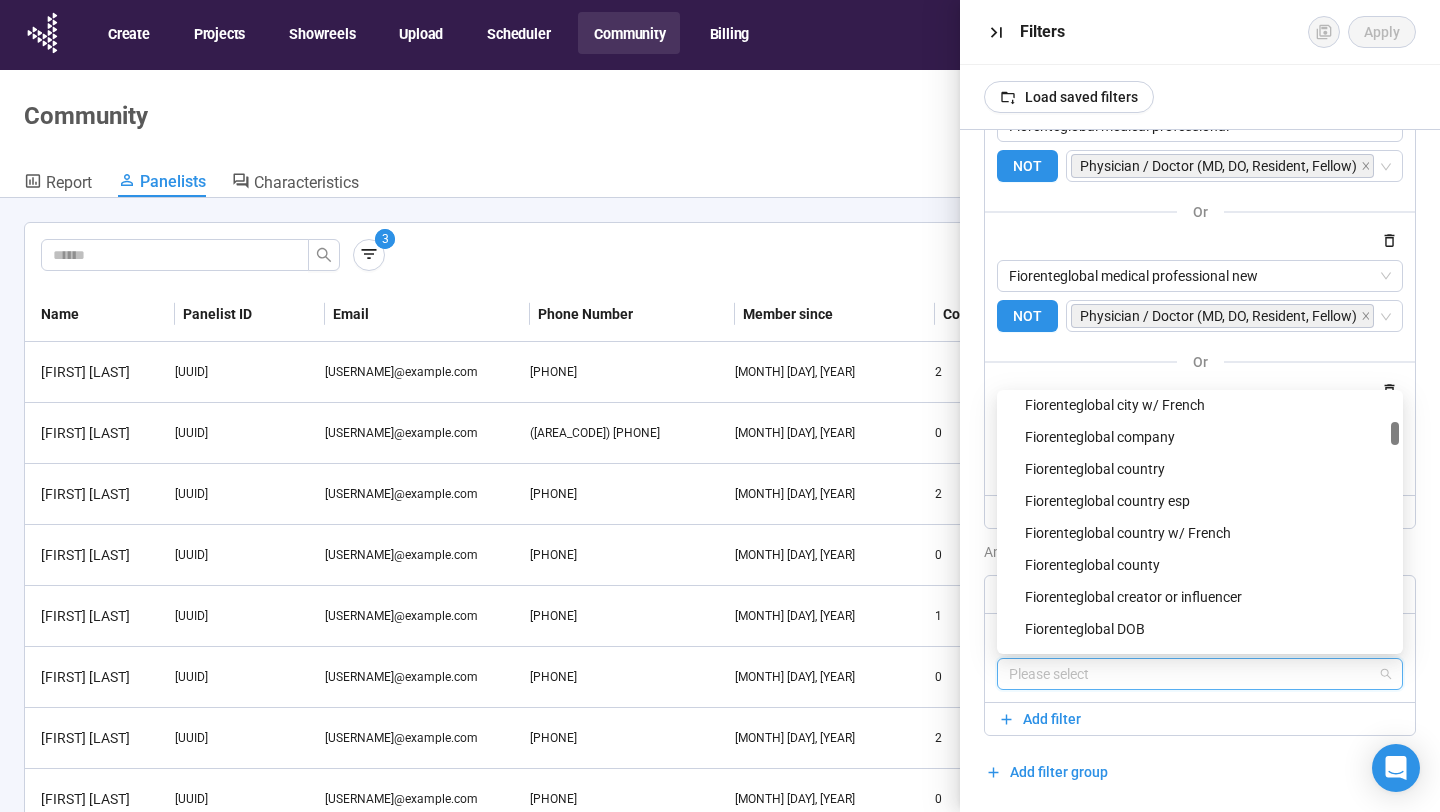 scroll, scrollTop: 293, scrollLeft: 0, axis: vertical 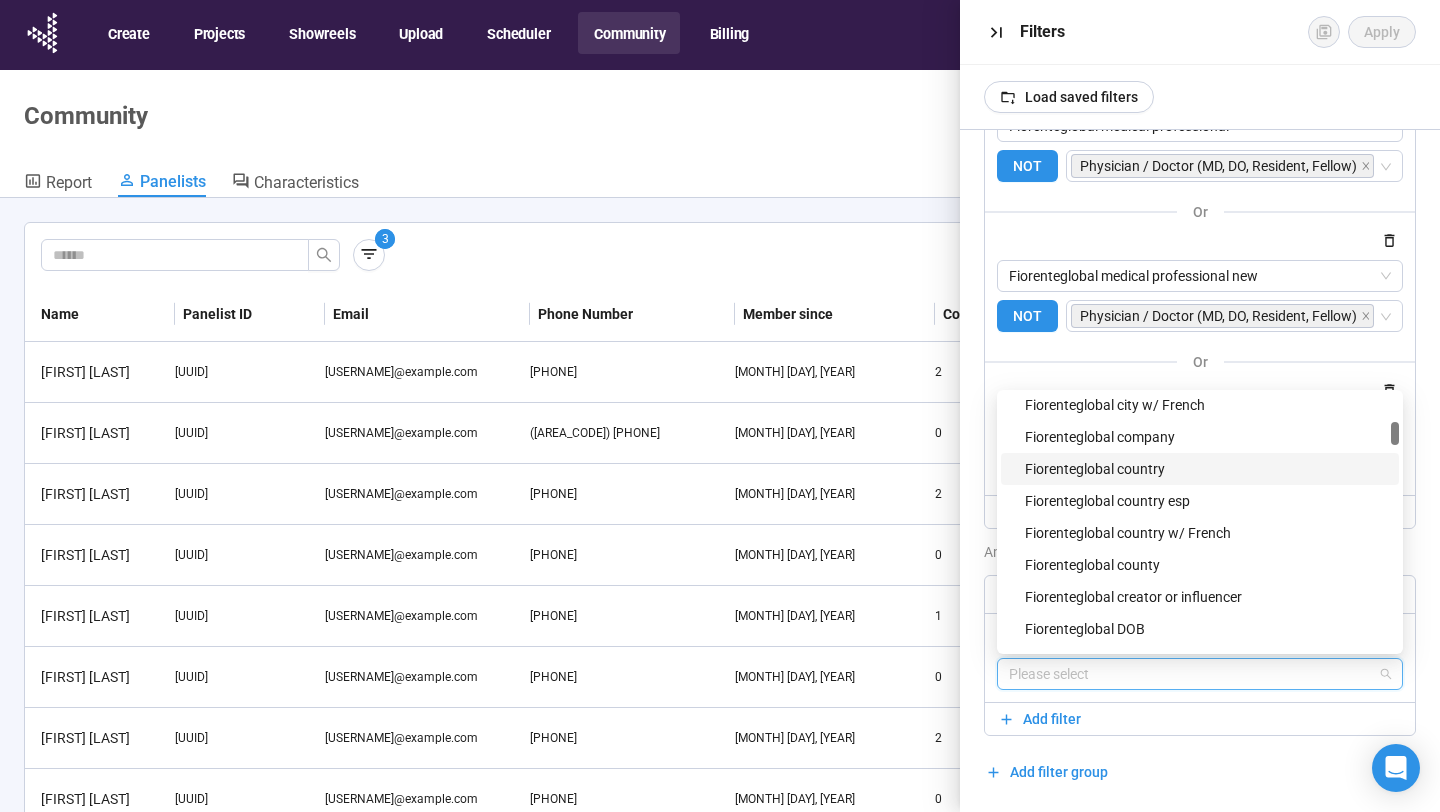 click on "Fiorenteglobal country" at bounding box center (1206, 469) 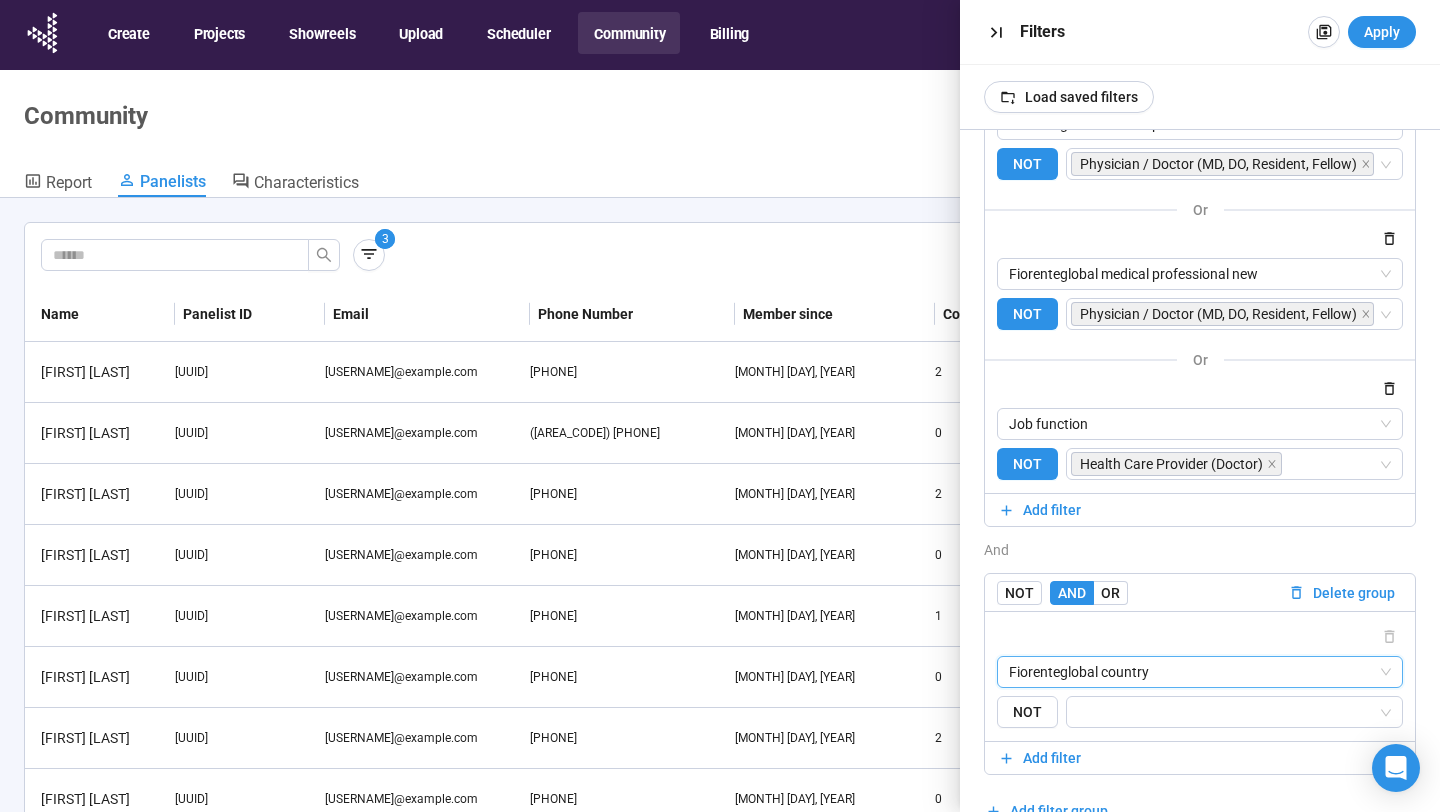 scroll, scrollTop: 218, scrollLeft: 0, axis: vertical 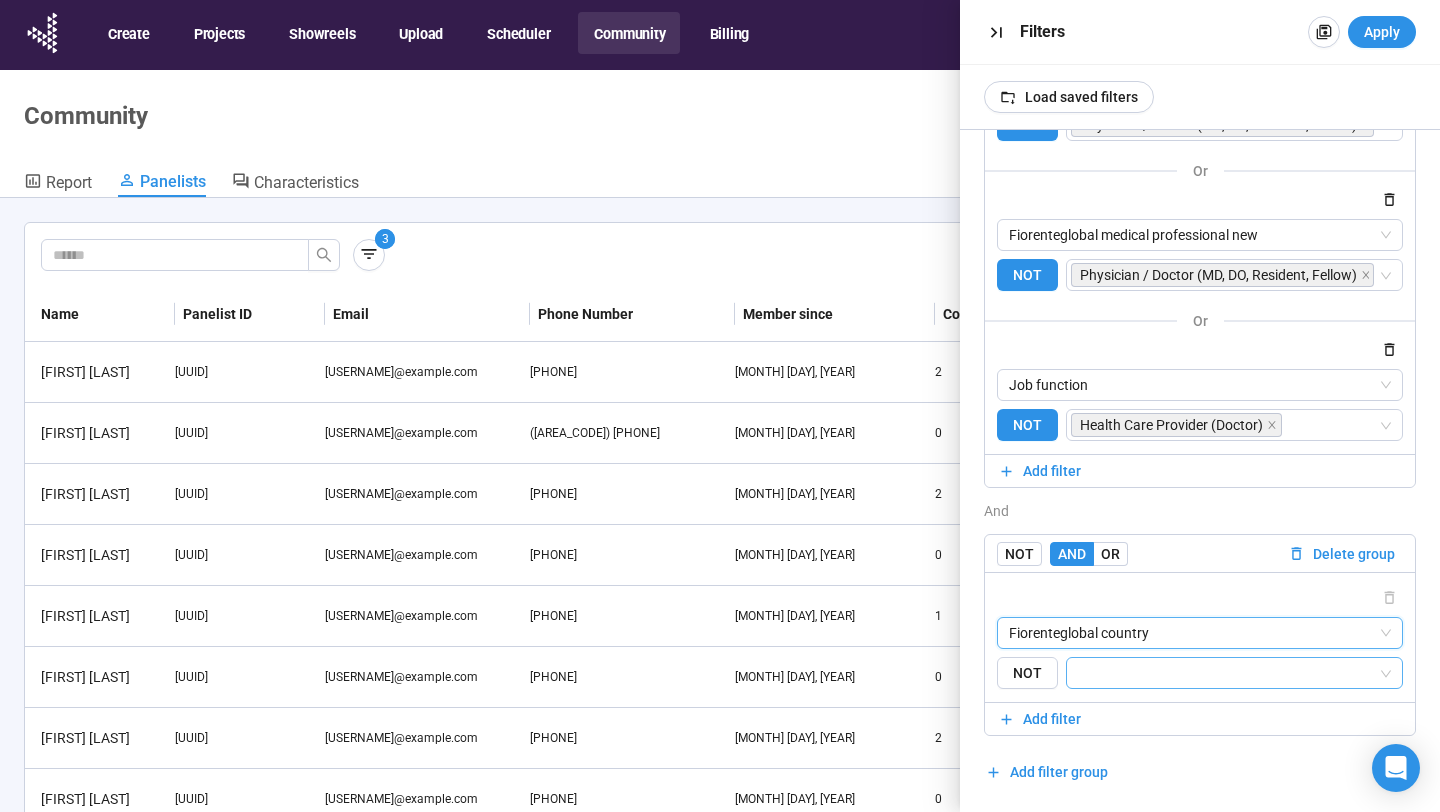 click at bounding box center [1228, 673] 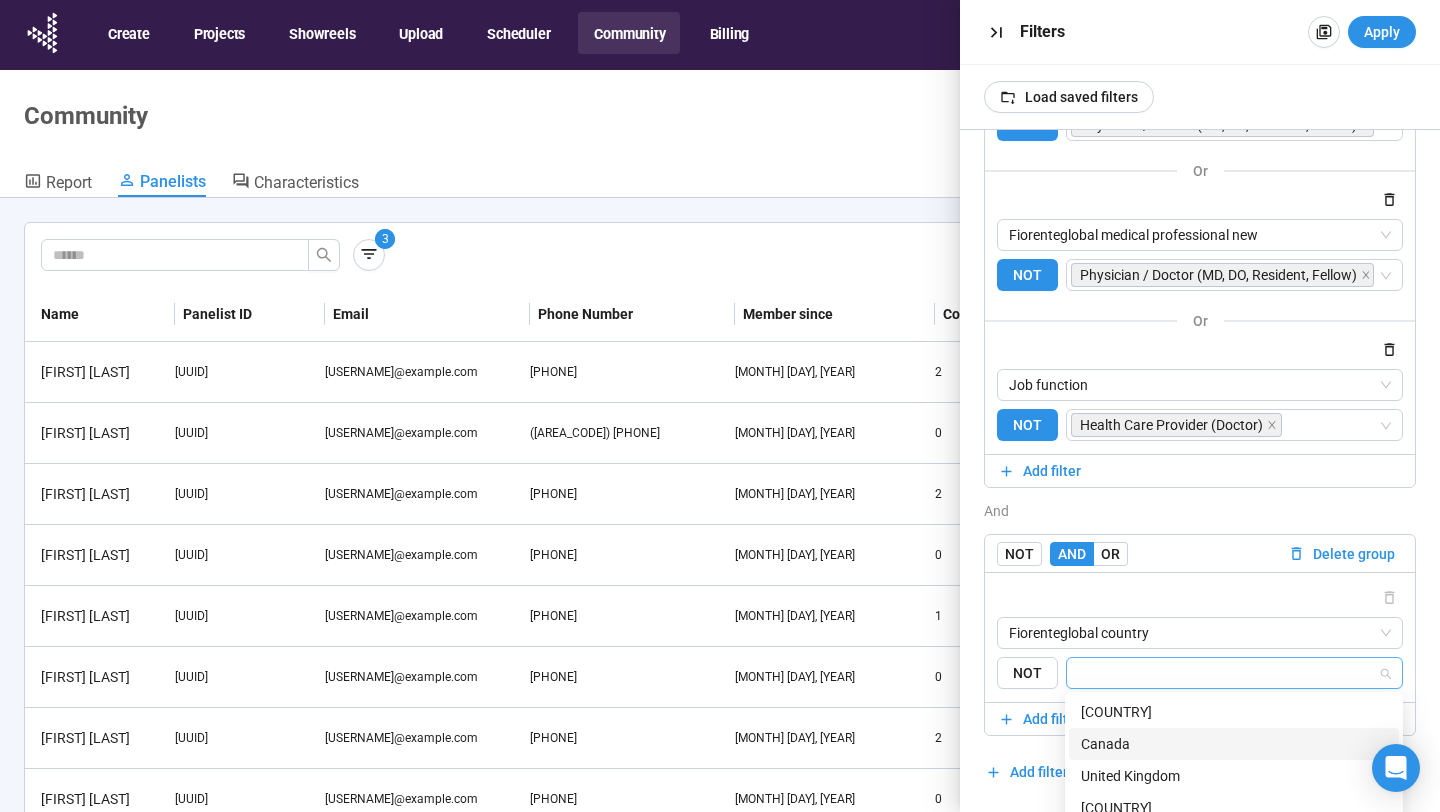 click on "Canada" at bounding box center (1234, 744) 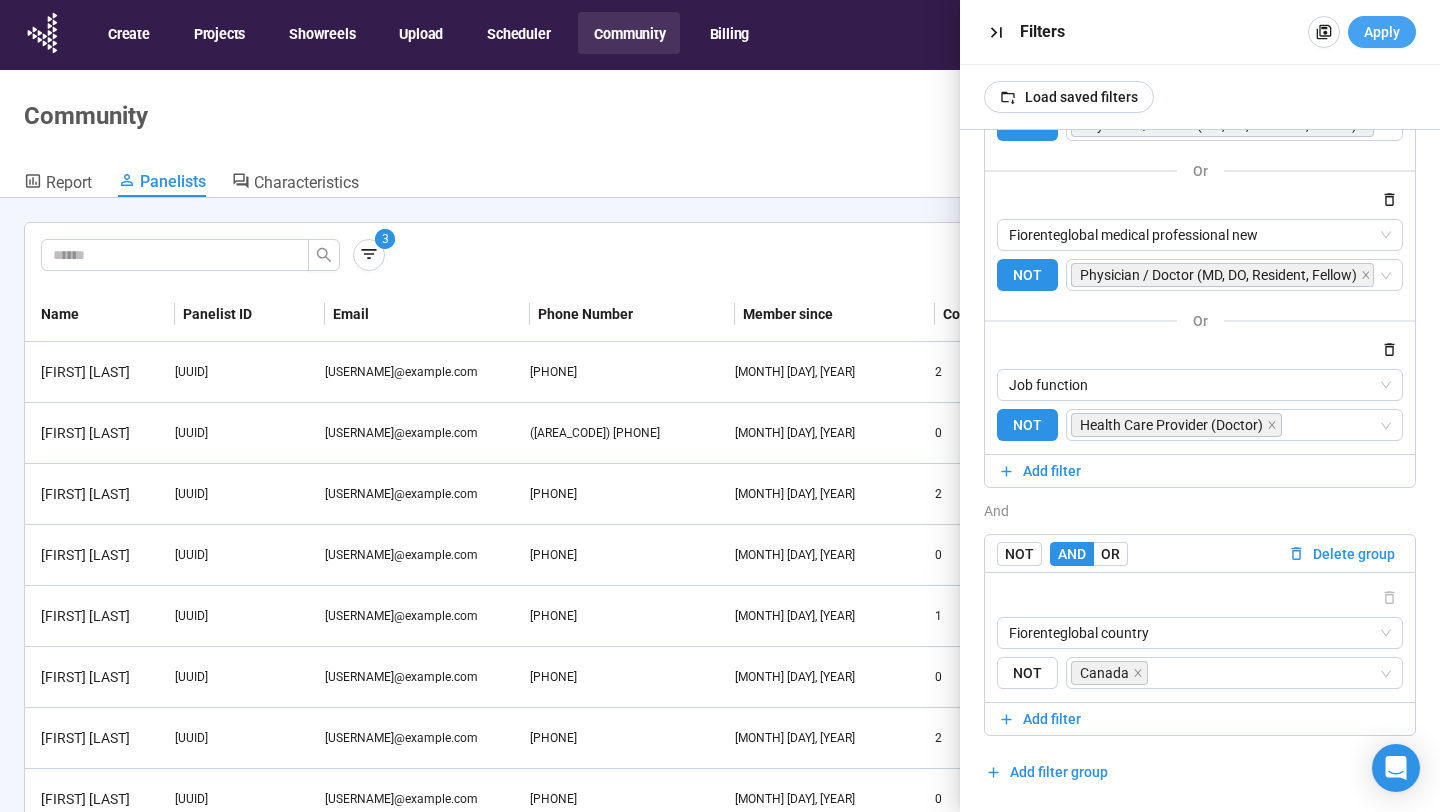 click on "Apply" at bounding box center [1382, 32] 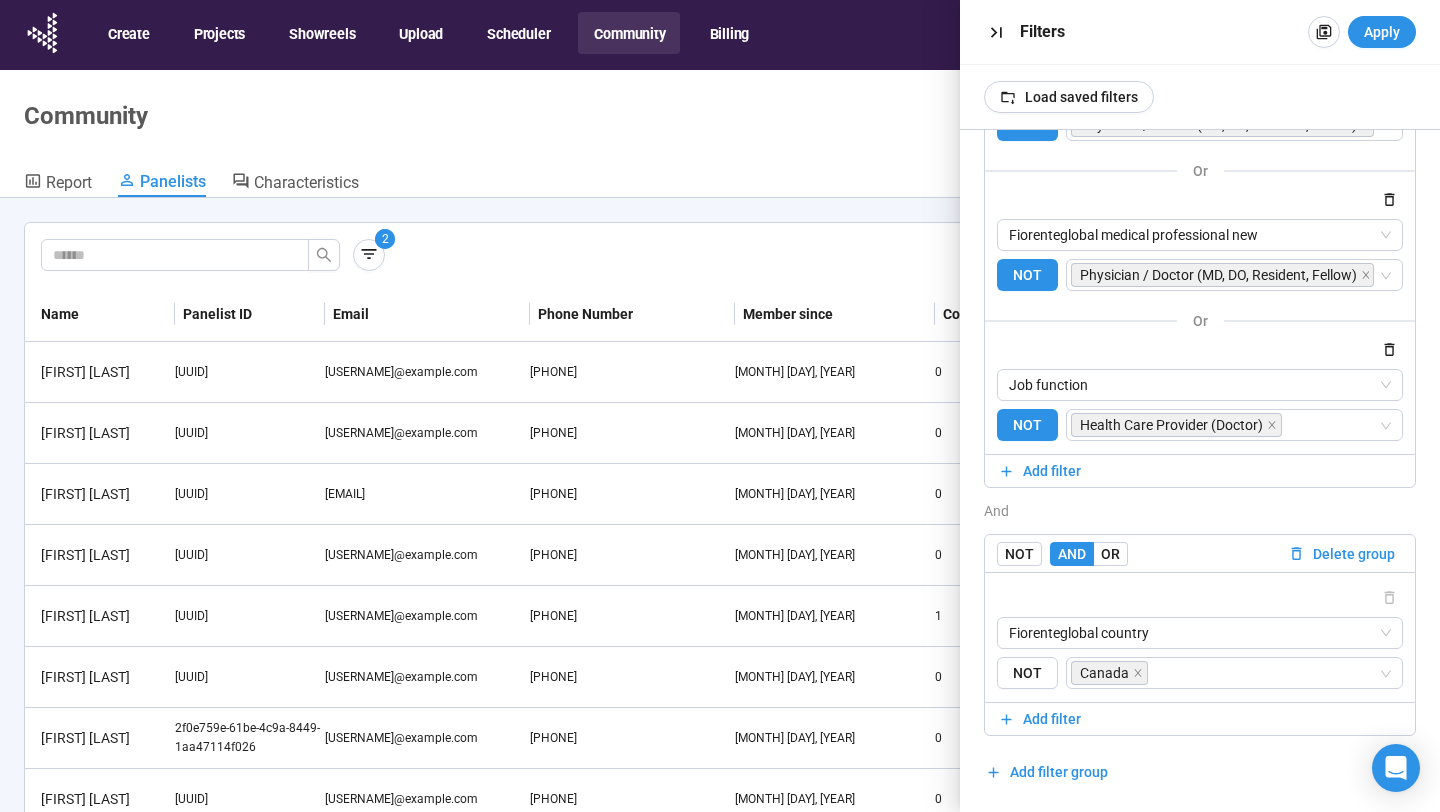click on "Report Panelists Characteristics" at bounding box center [720, 184] 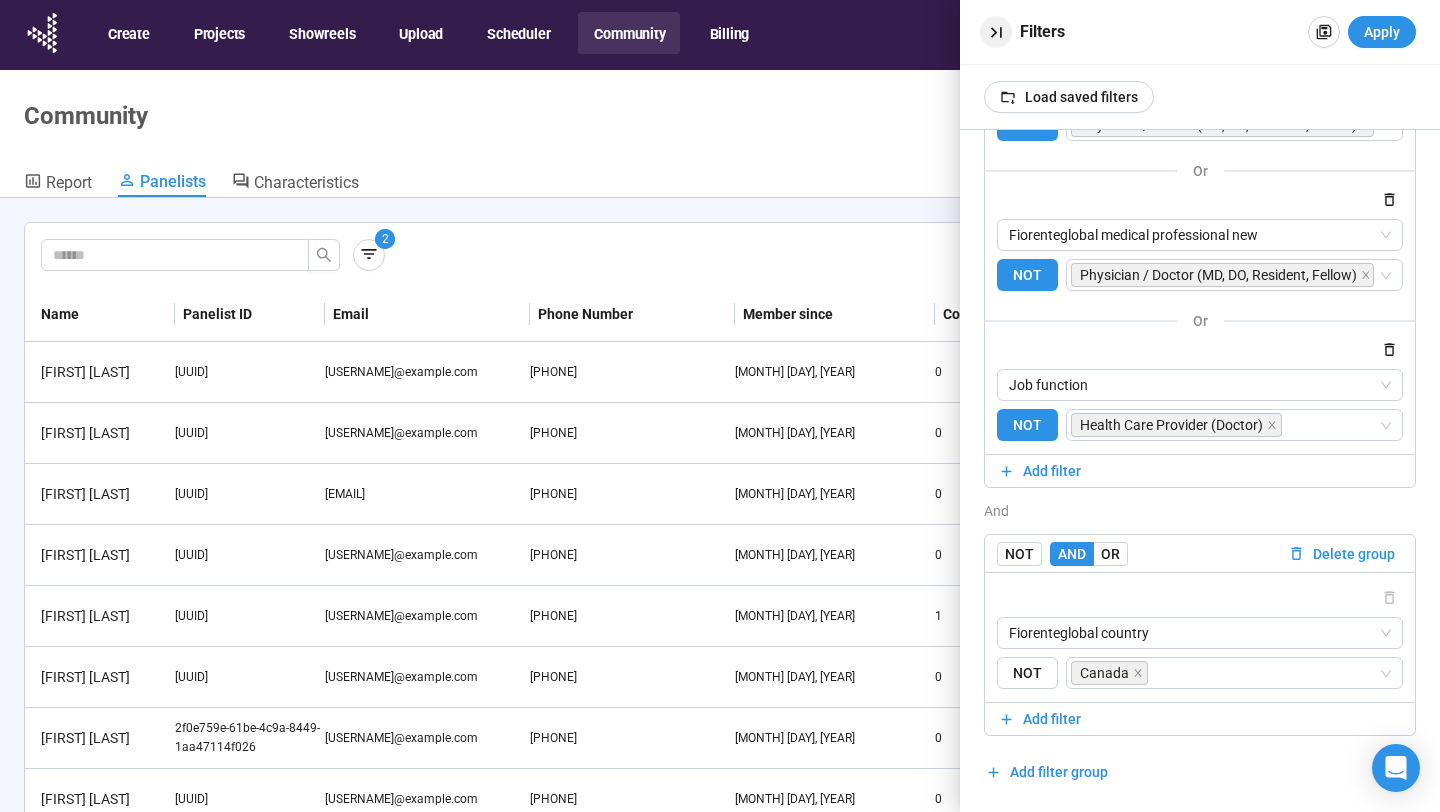 click 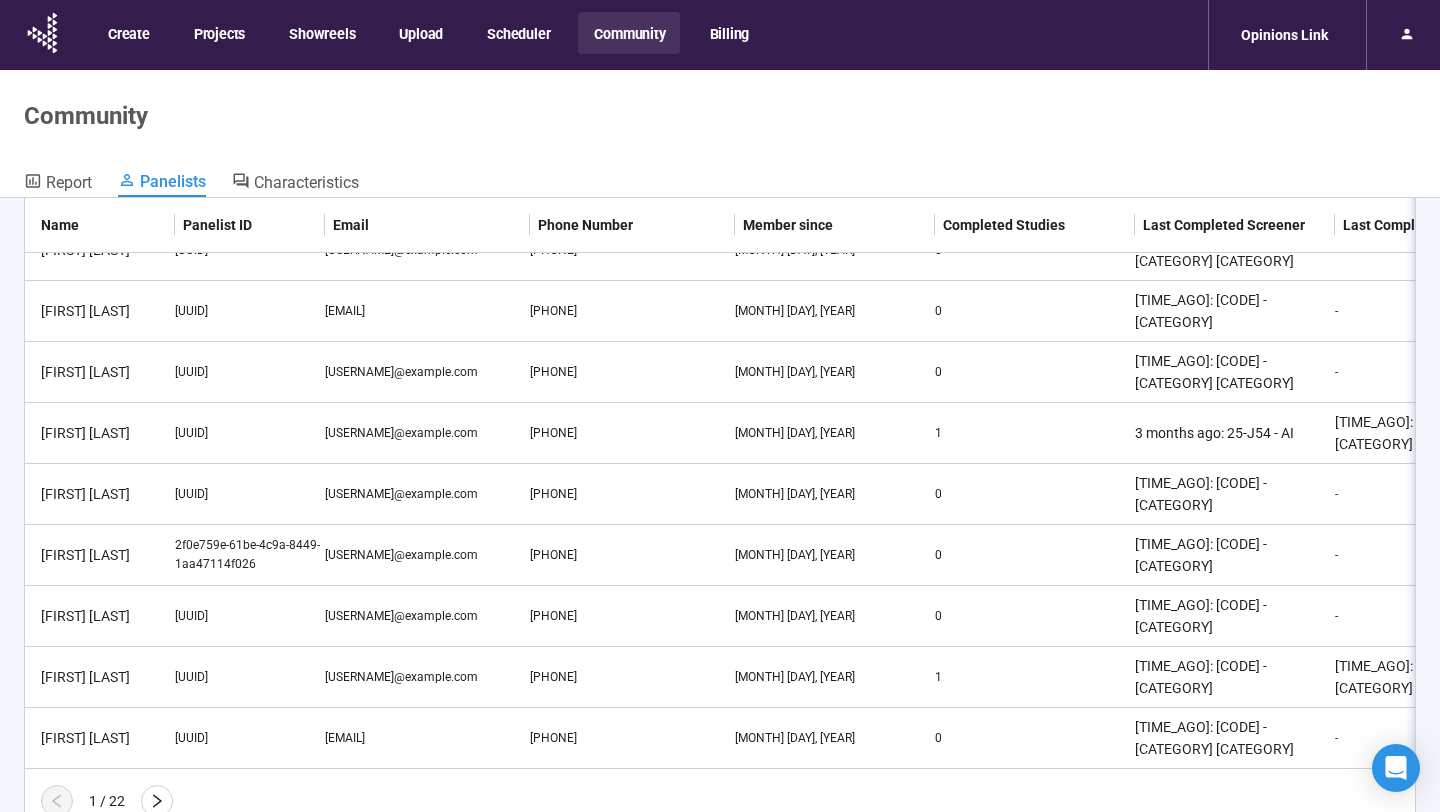 scroll, scrollTop: 0, scrollLeft: 0, axis: both 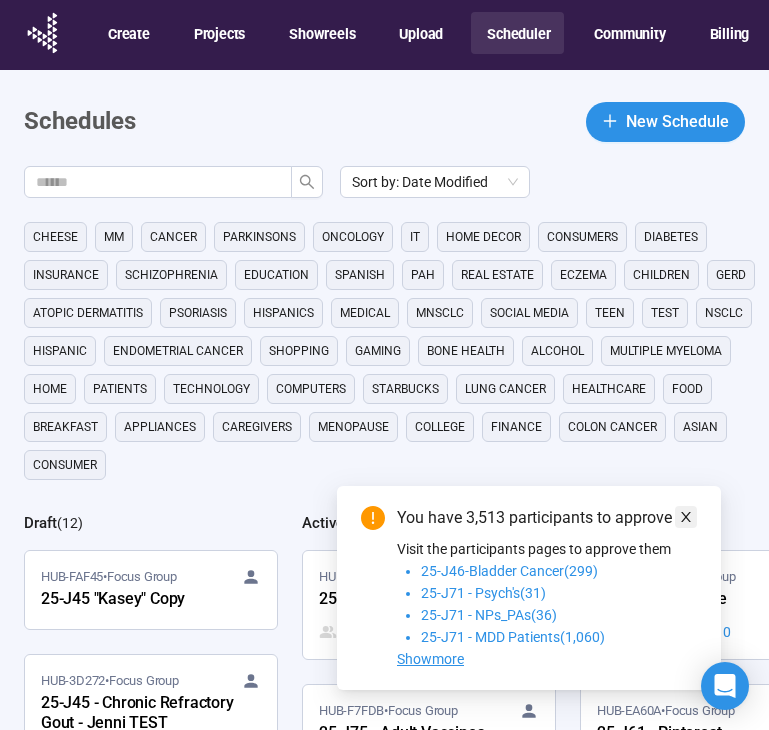 click 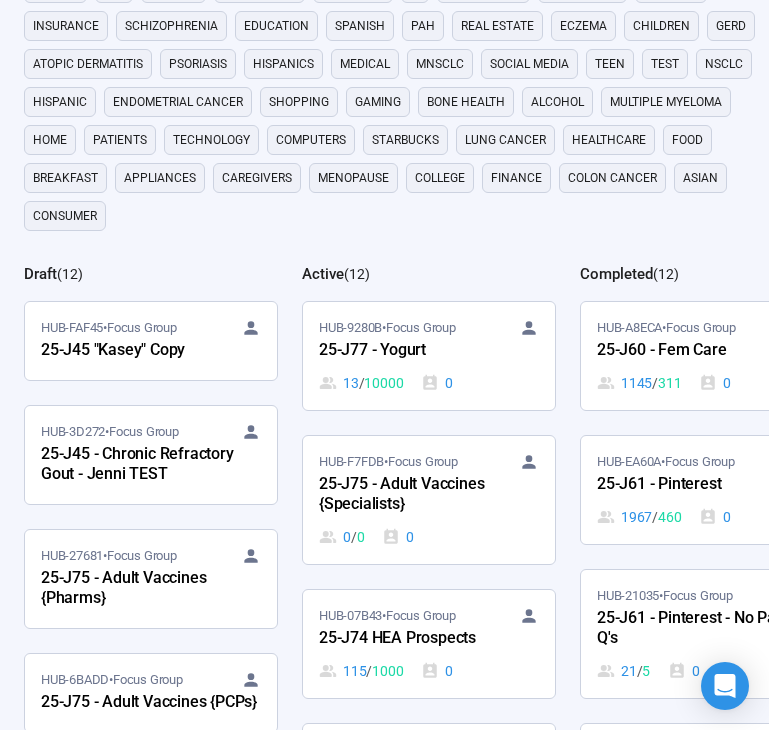 scroll, scrollTop: 286, scrollLeft: 0, axis: vertical 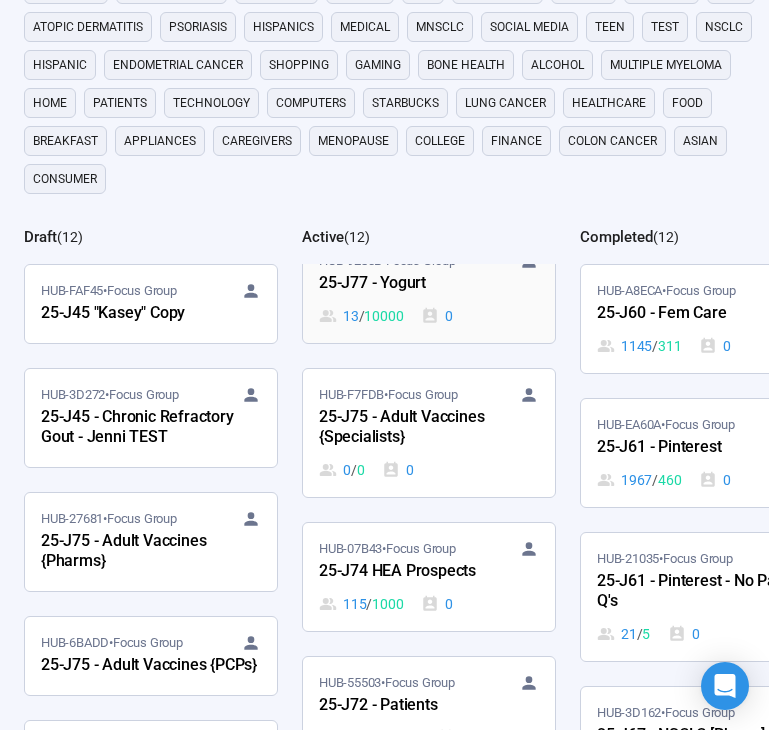 click on "25-J77 - Yogurt" at bounding box center [429, 284] 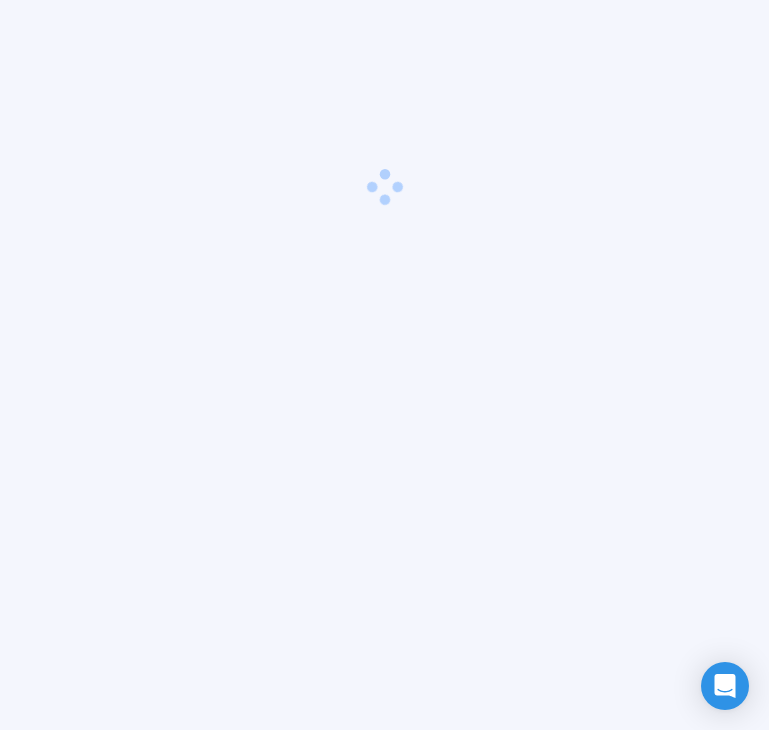 scroll, scrollTop: 70, scrollLeft: 0, axis: vertical 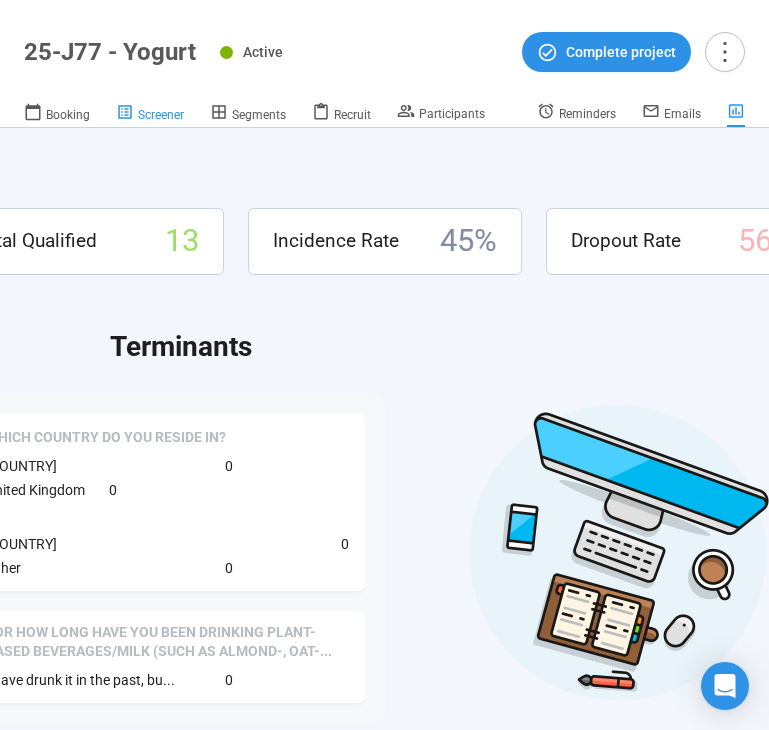 click on "Screener" at bounding box center (161, 115) 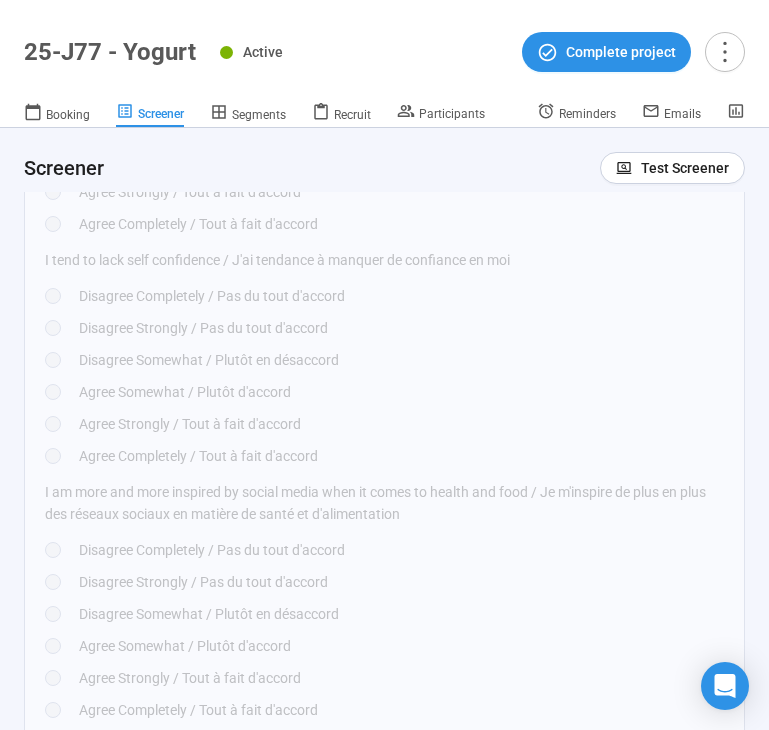 scroll, scrollTop: 5365, scrollLeft: 0, axis: vertical 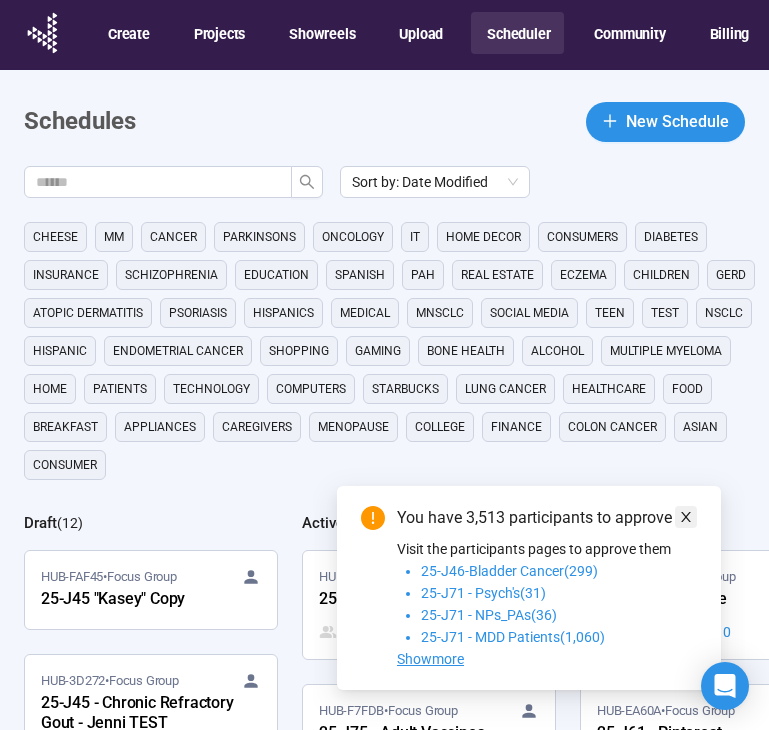 click 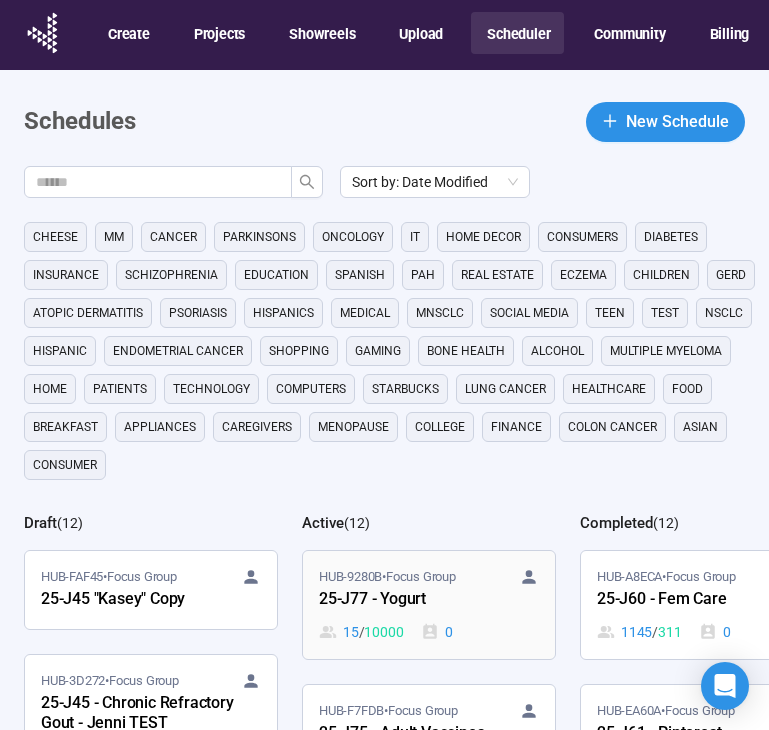 click on "25-J77 - Yogurt" at bounding box center (429, 600) 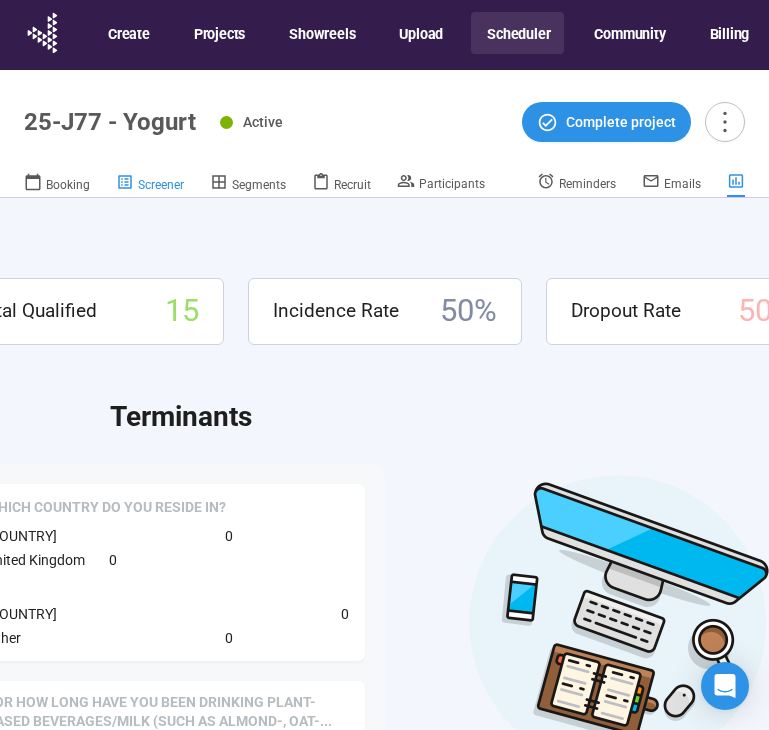 click 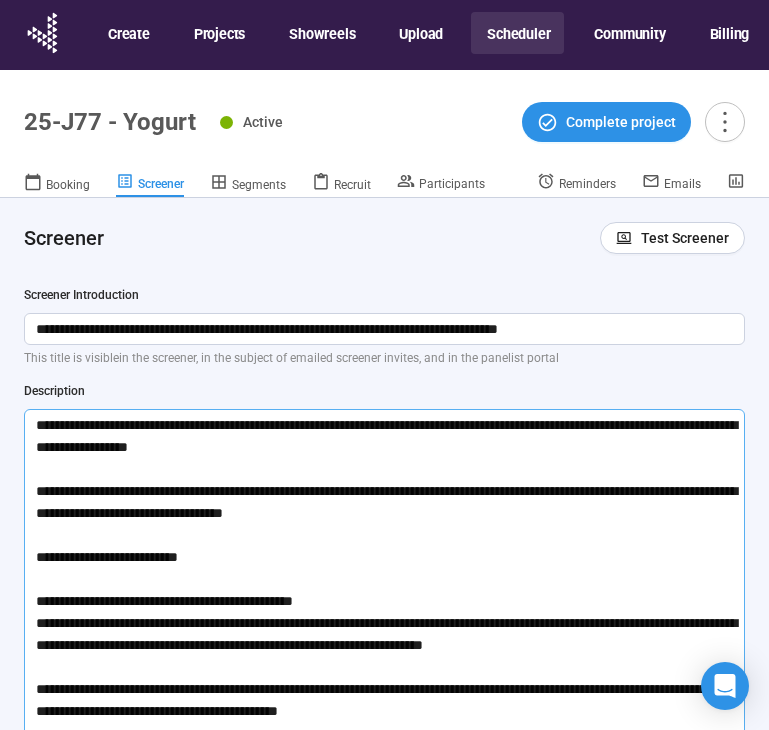 type 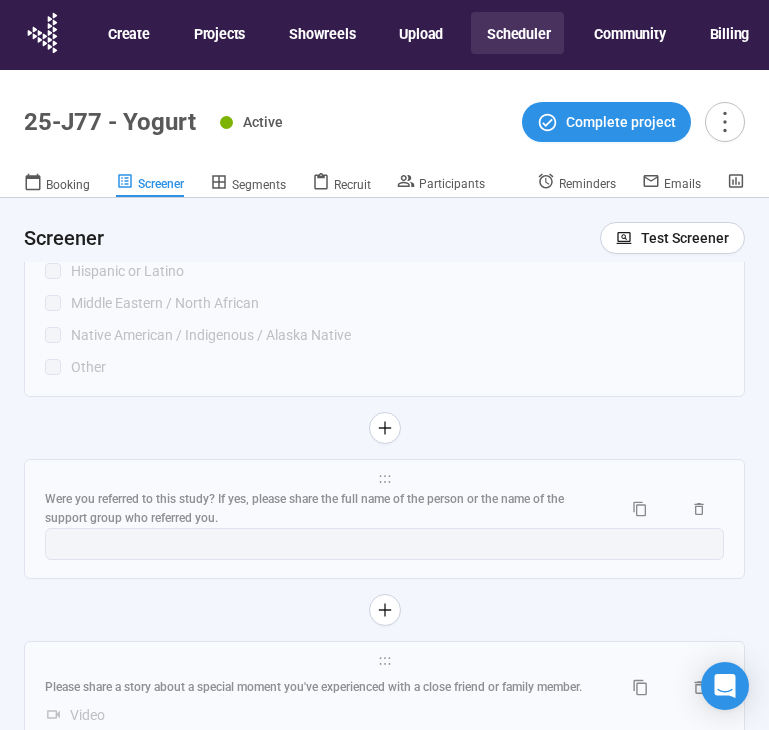 scroll, scrollTop: 18792, scrollLeft: 0, axis: vertical 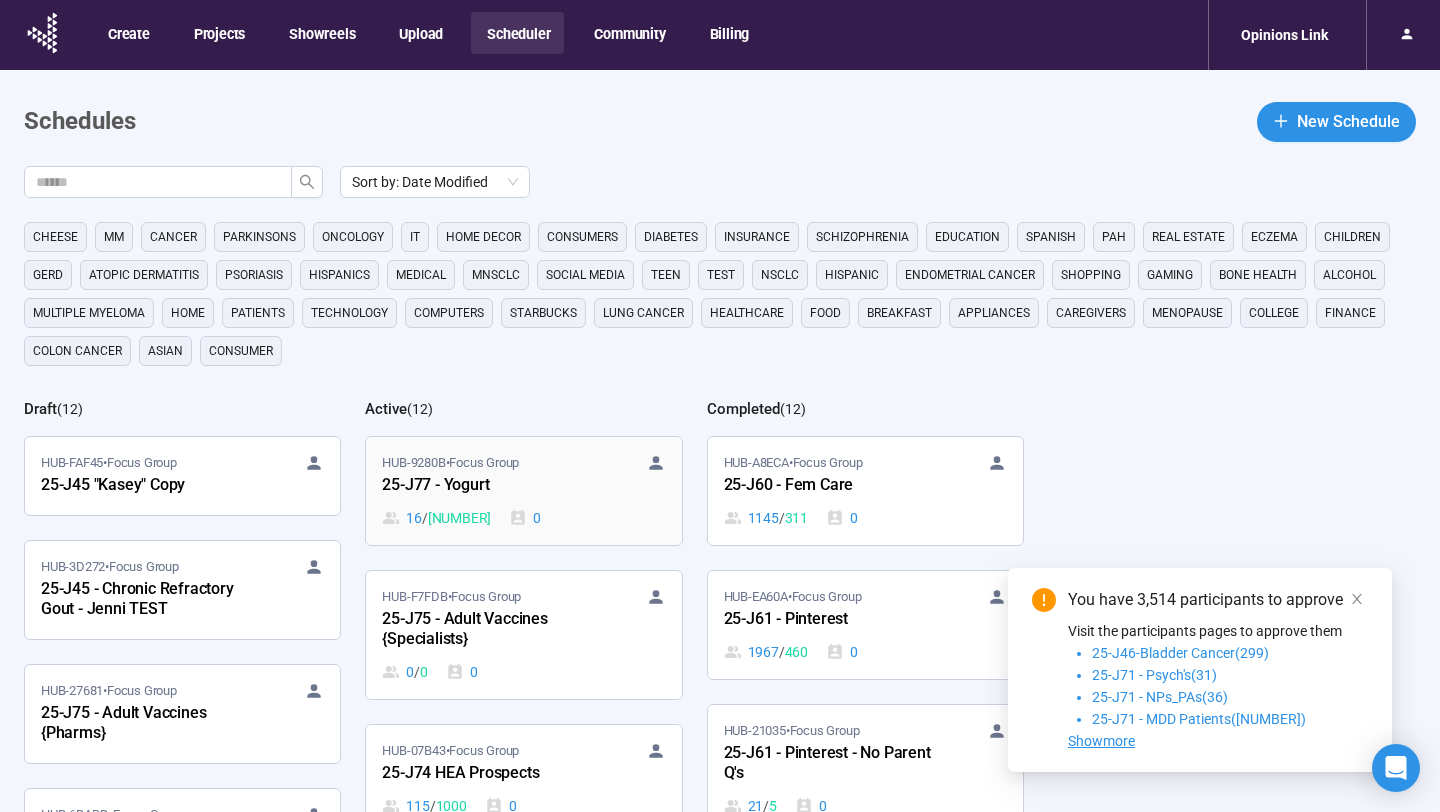click on "HUB-9280B  •  Focus Group   25-J77 - Yogurt 16    /    10000 0" at bounding box center (523, 491) 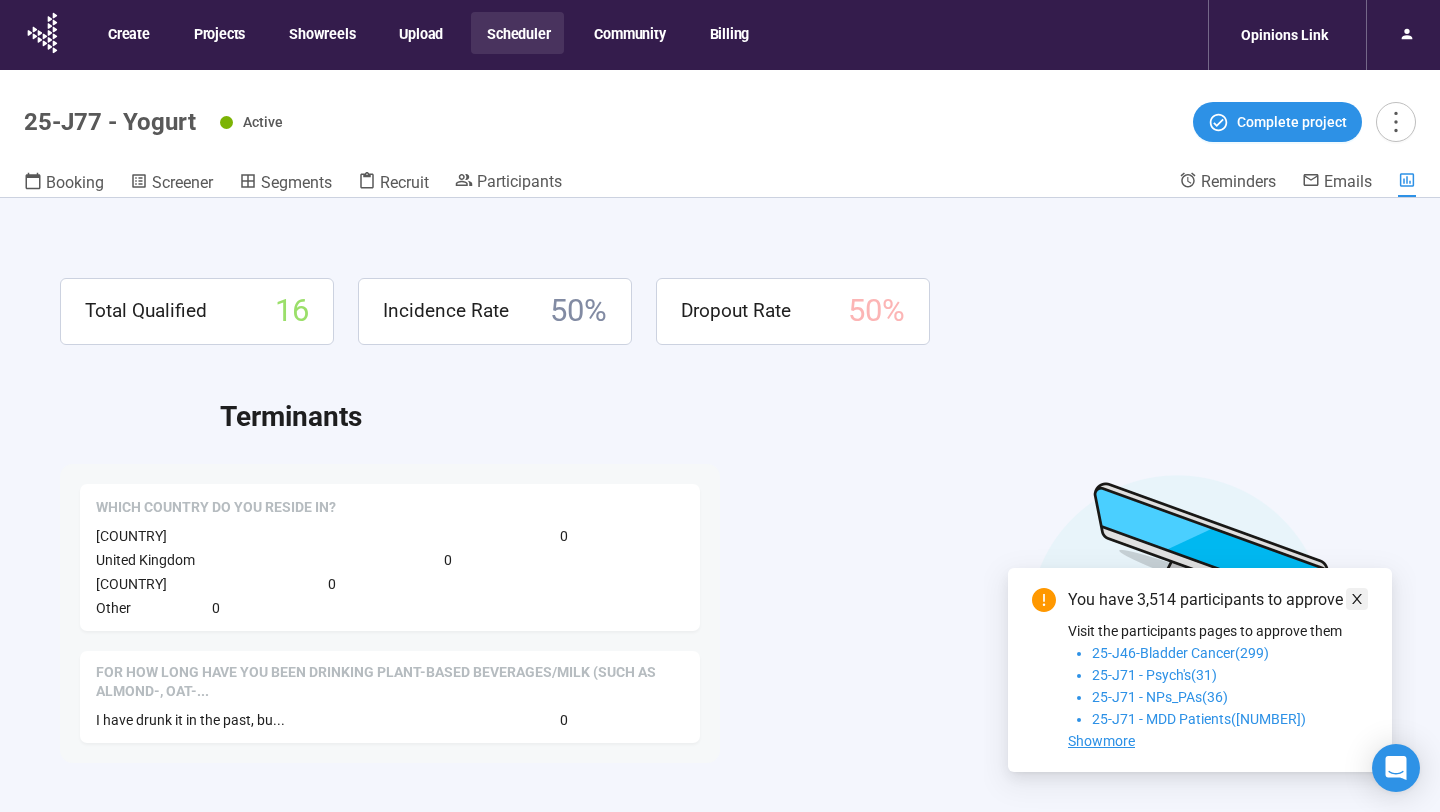click 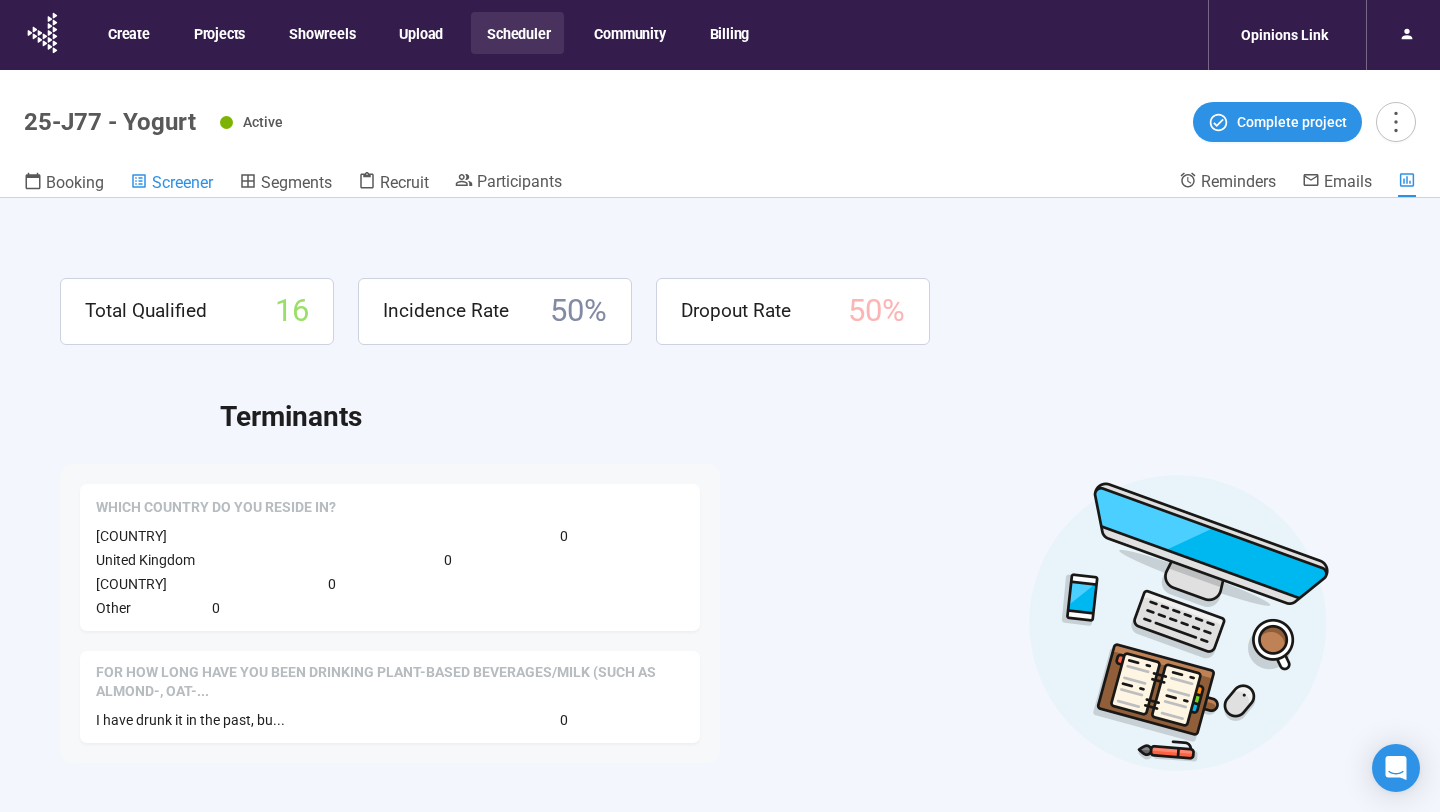 click on "Screener" at bounding box center (182, 182) 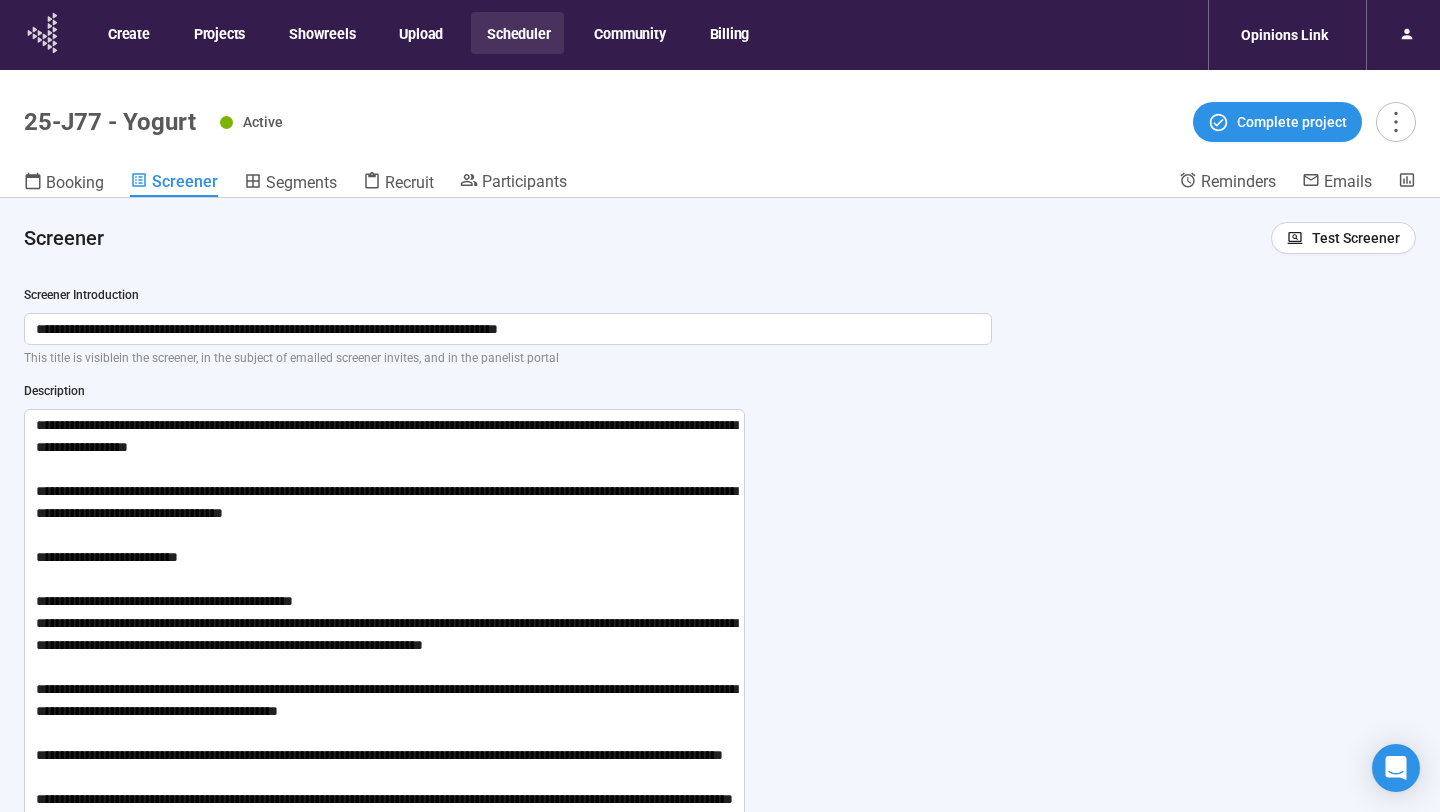 type 